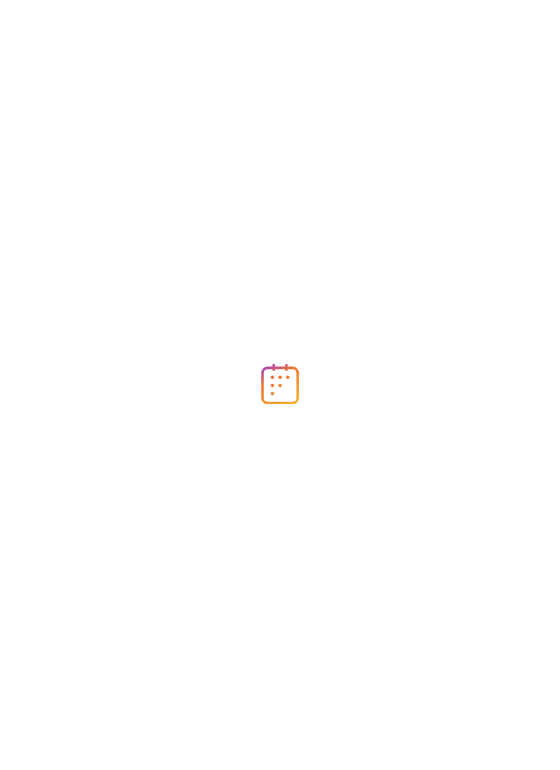 scroll, scrollTop: 0, scrollLeft: 0, axis: both 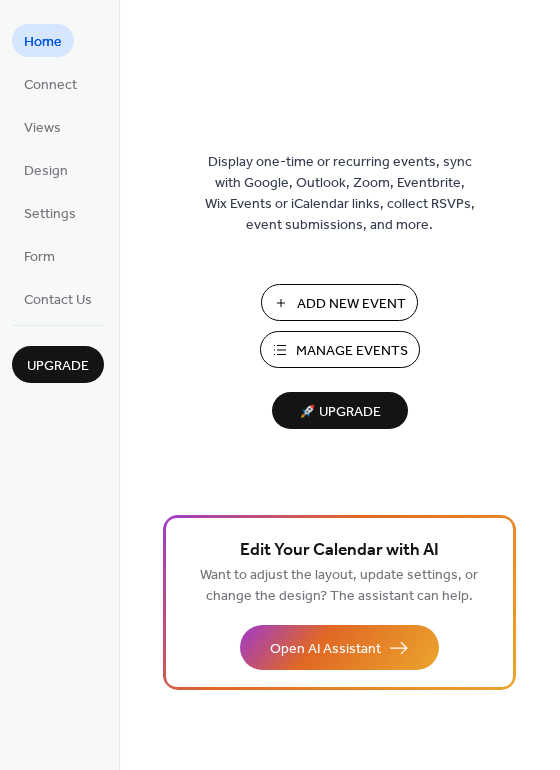 click on "Add New Event" at bounding box center [351, 304] 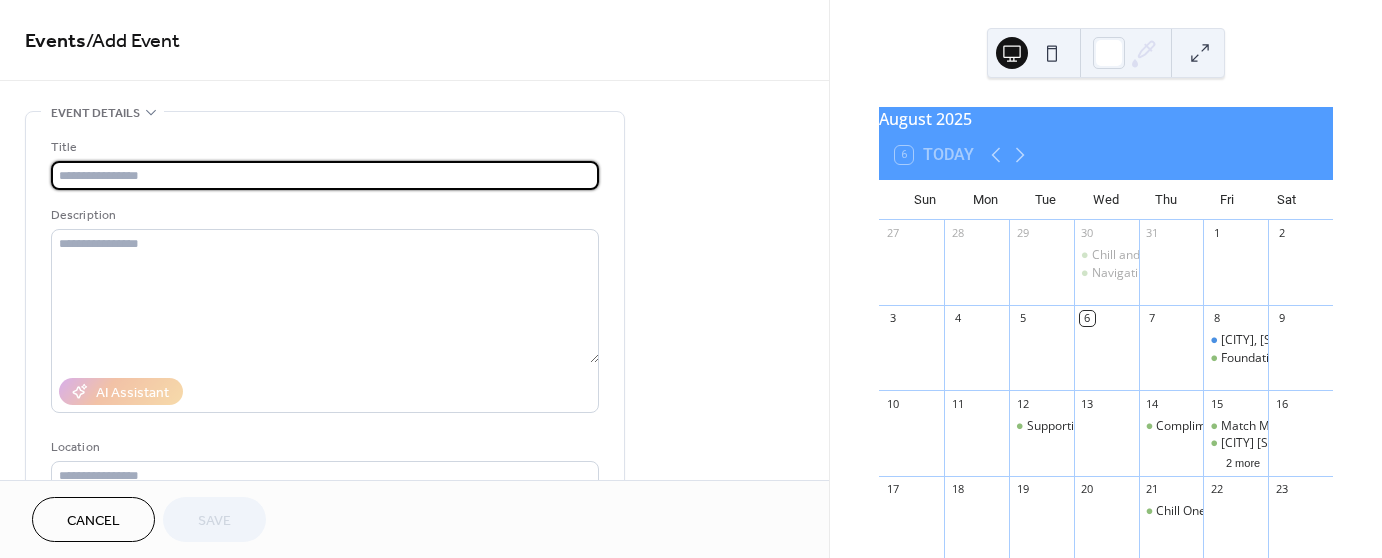 scroll, scrollTop: 0, scrollLeft: 0, axis: both 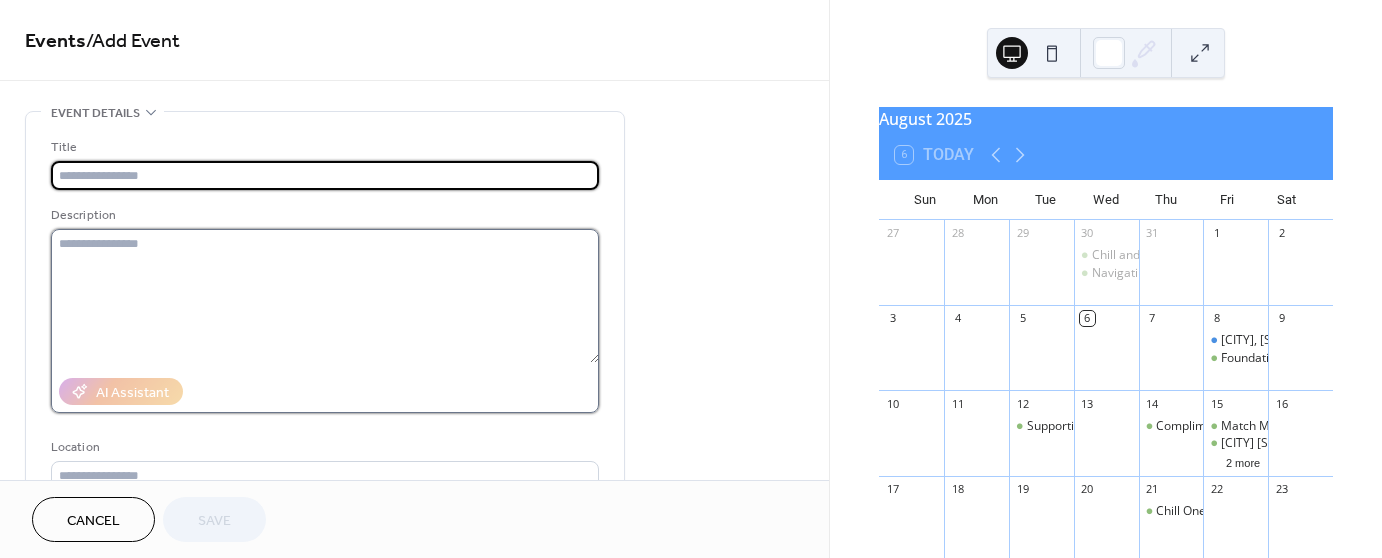 click at bounding box center [325, 296] 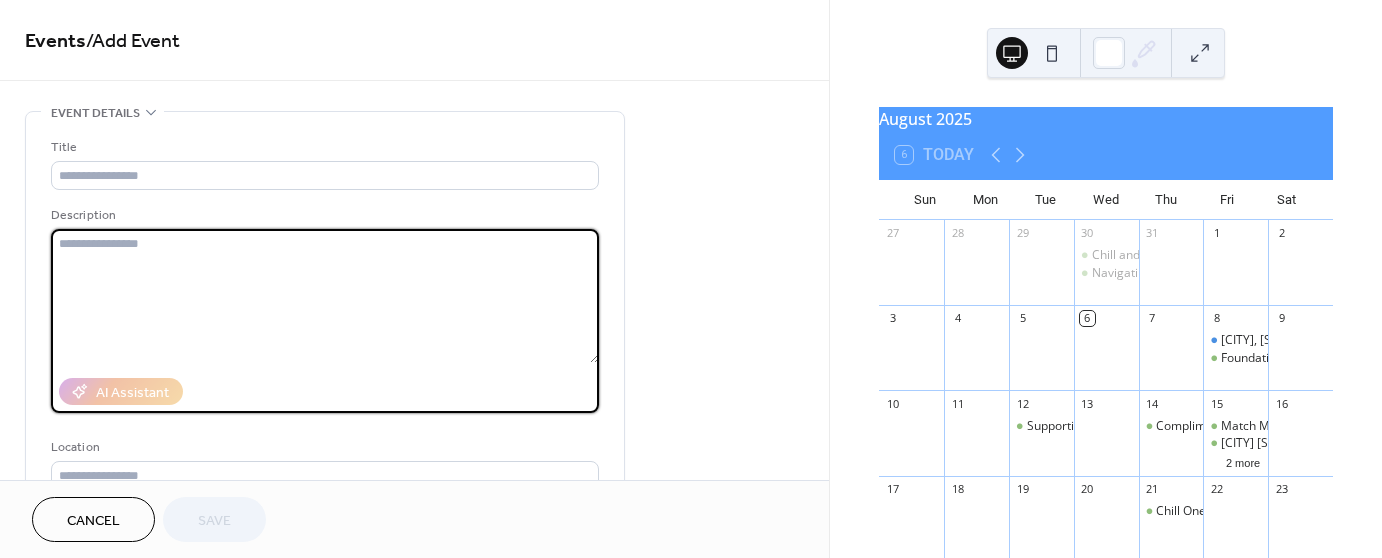 paste on "**********" 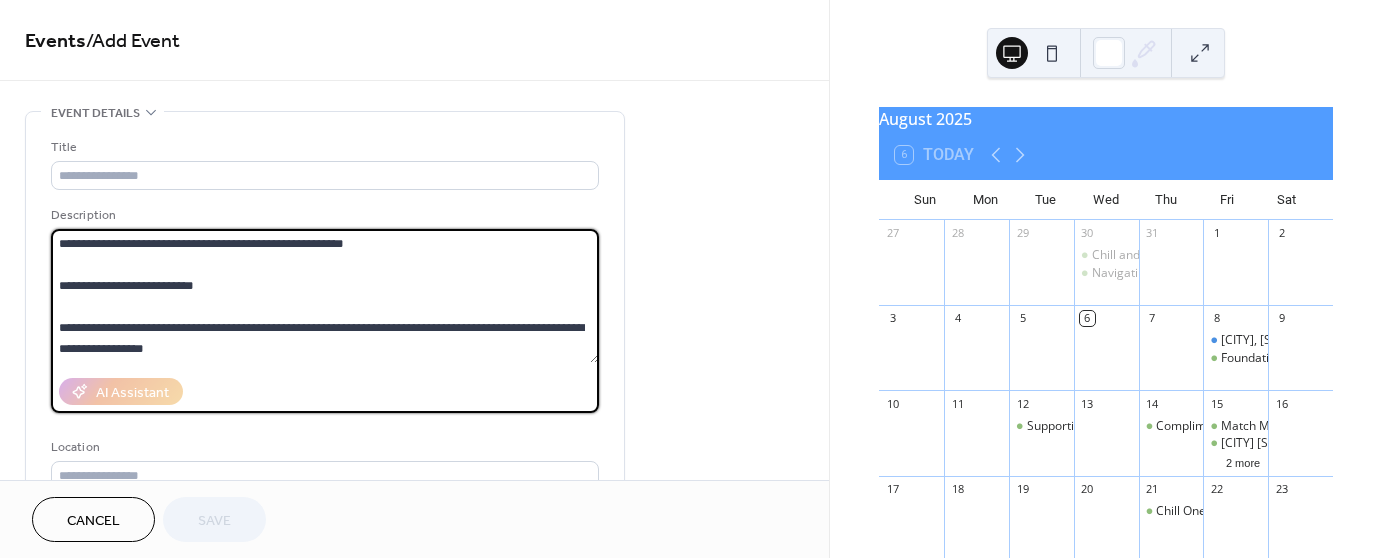 scroll, scrollTop: 1320, scrollLeft: 0, axis: vertical 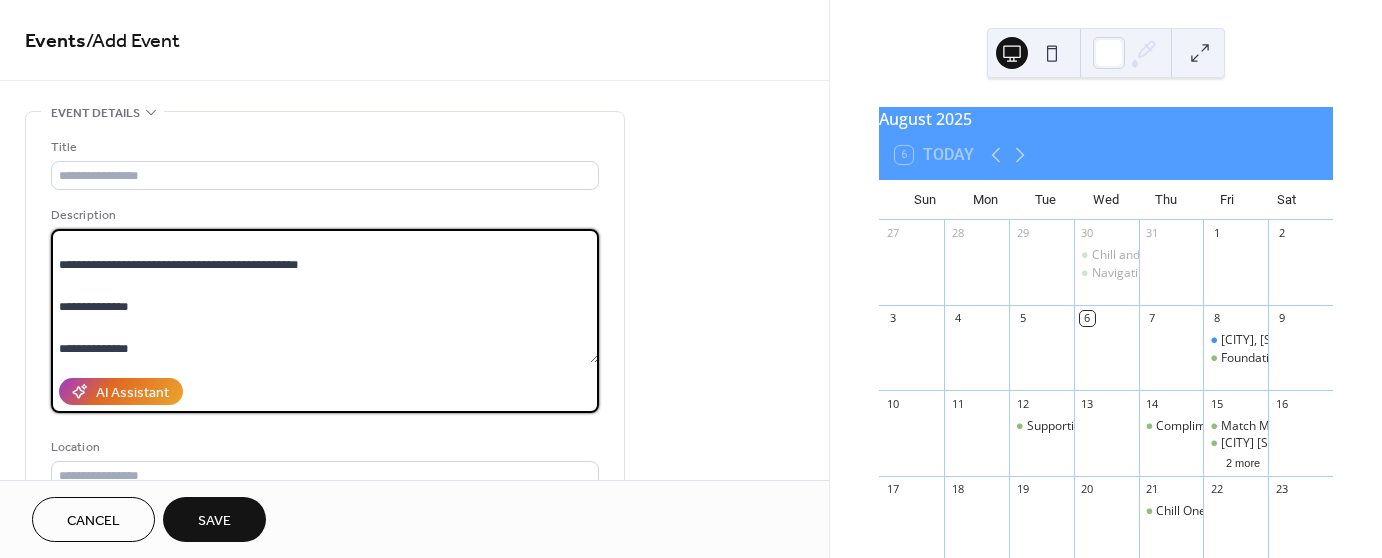 click at bounding box center (325, 296) 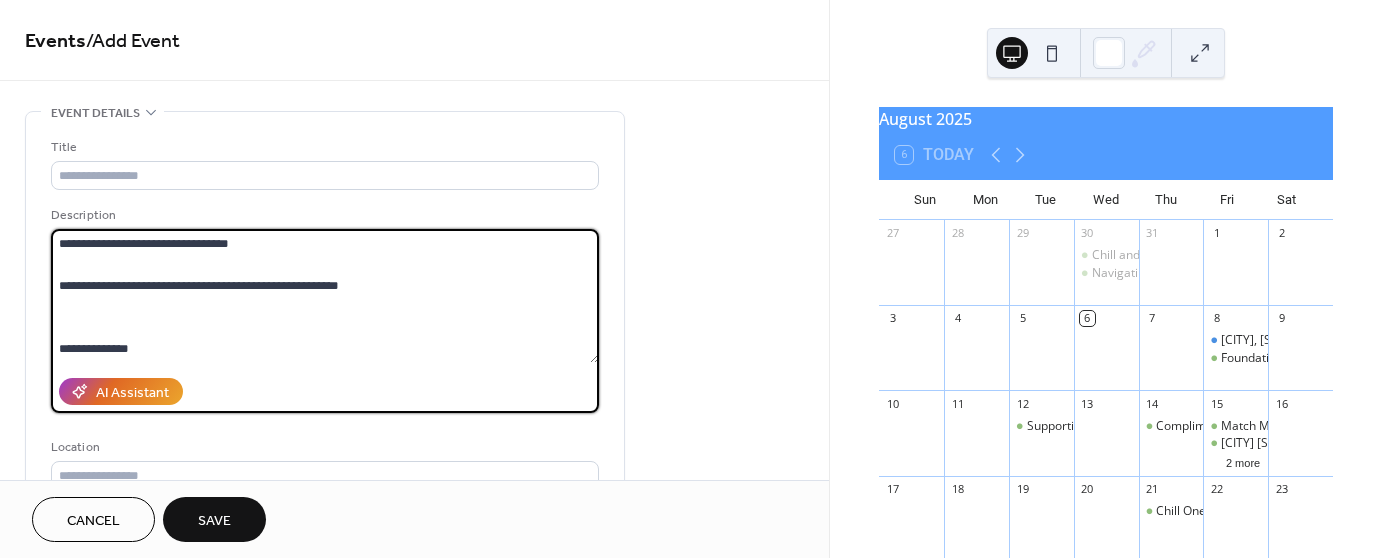 scroll, scrollTop: 1260, scrollLeft: 0, axis: vertical 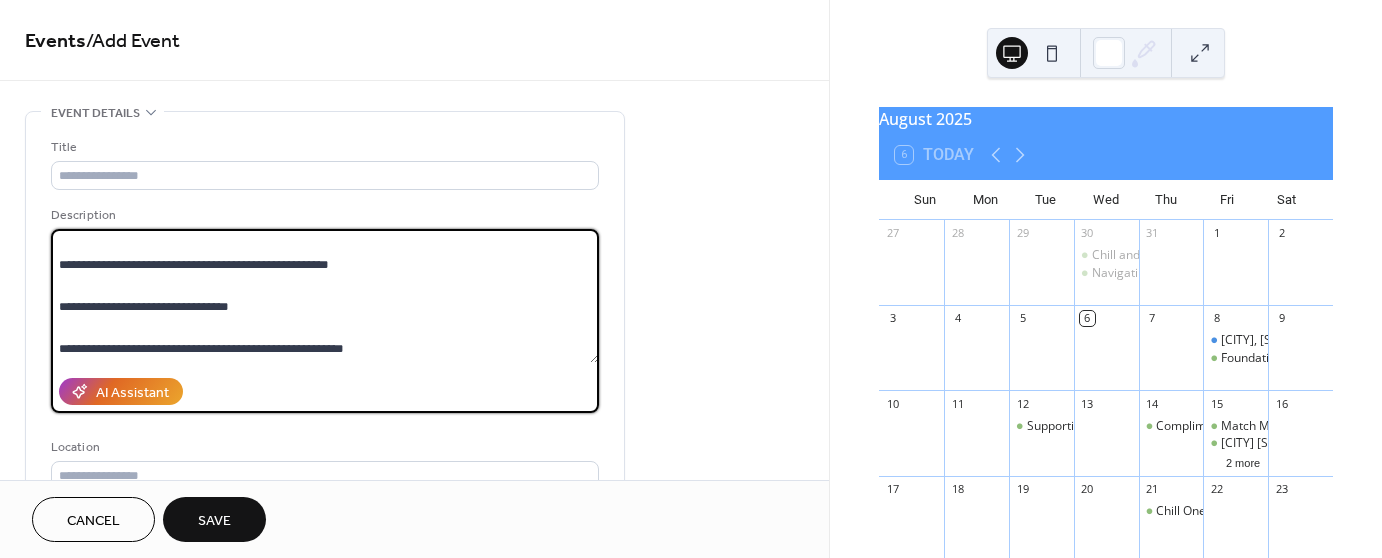 click at bounding box center [325, 296] 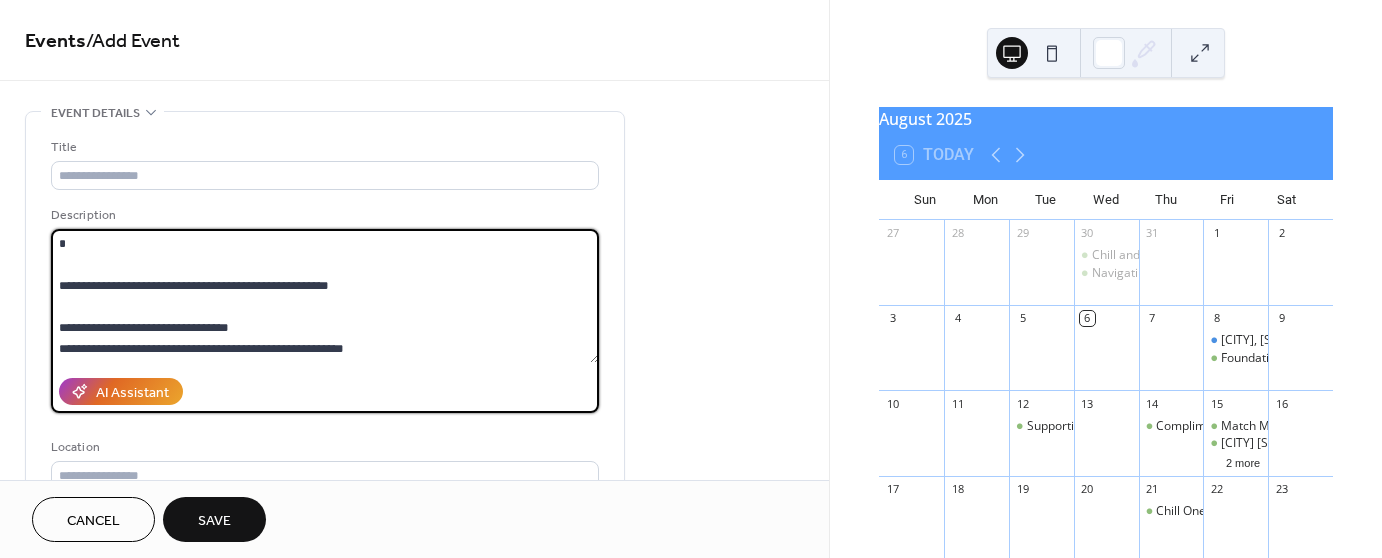 scroll, scrollTop: 1196, scrollLeft: 0, axis: vertical 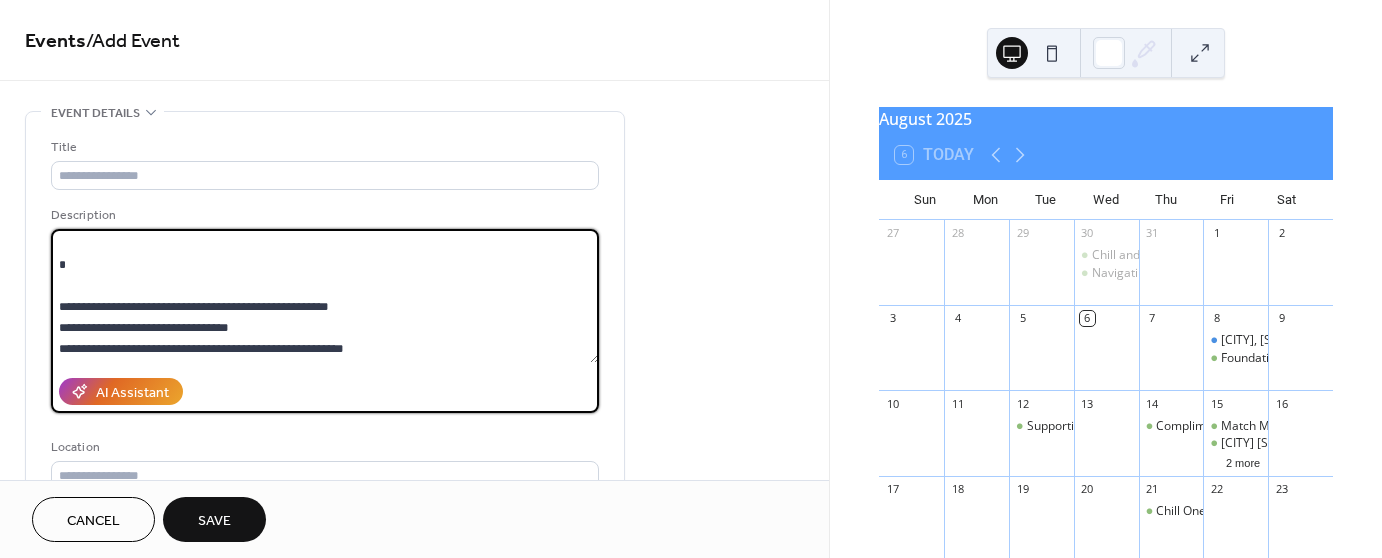 click at bounding box center [325, 296] 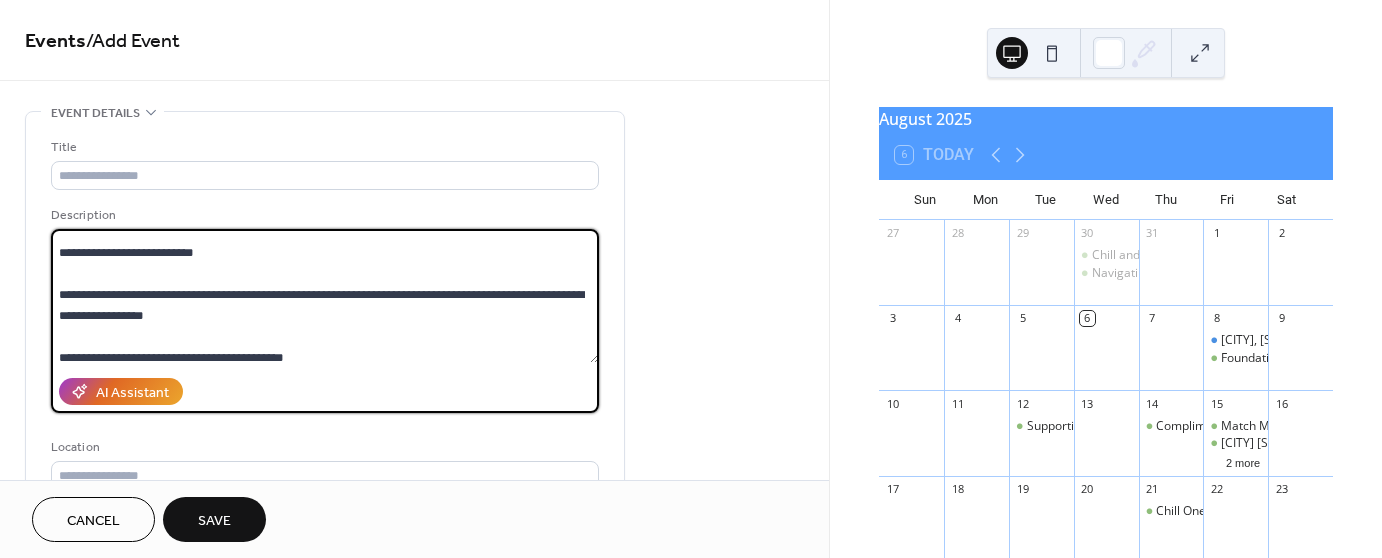 scroll, scrollTop: 0, scrollLeft: 0, axis: both 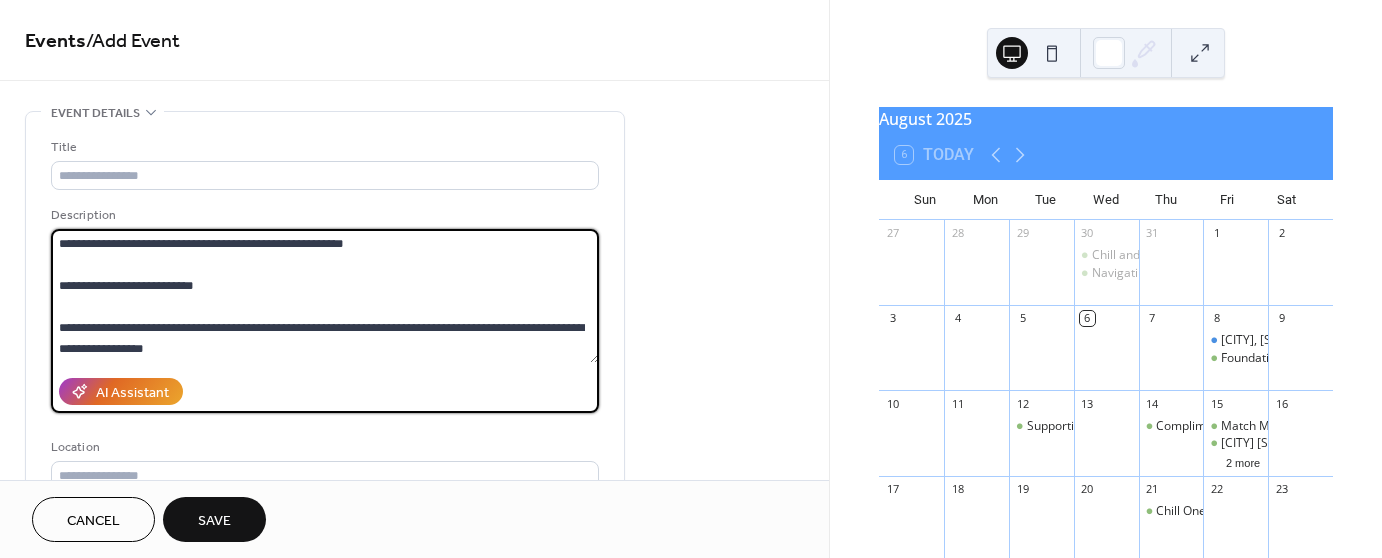 click at bounding box center [325, 296] 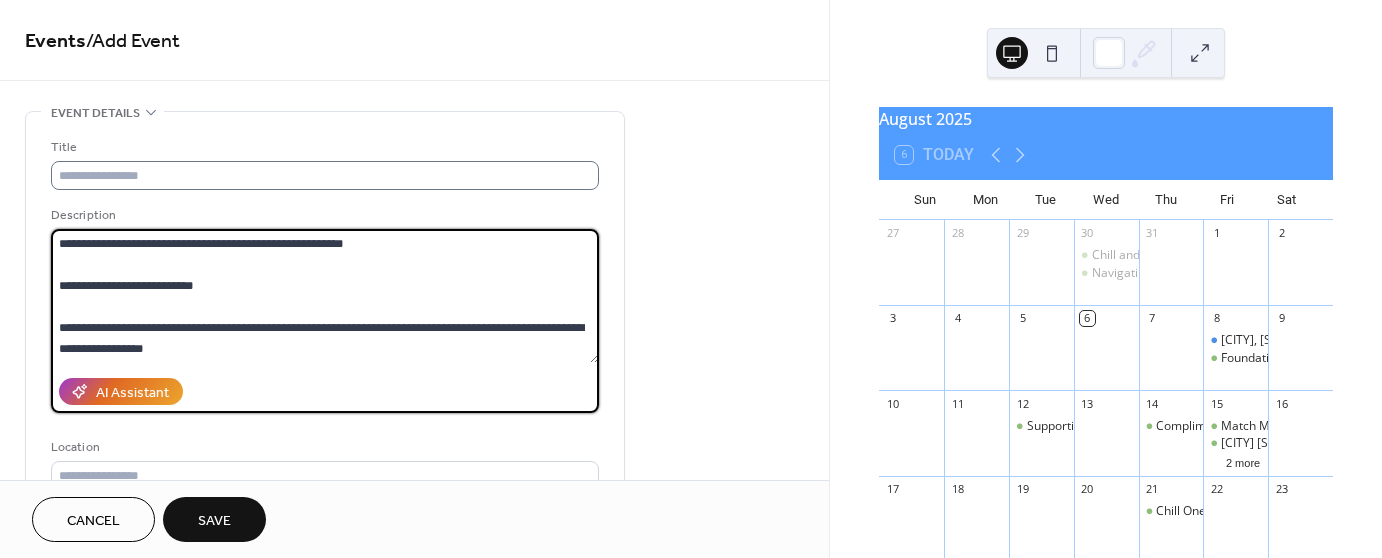 type on "**********" 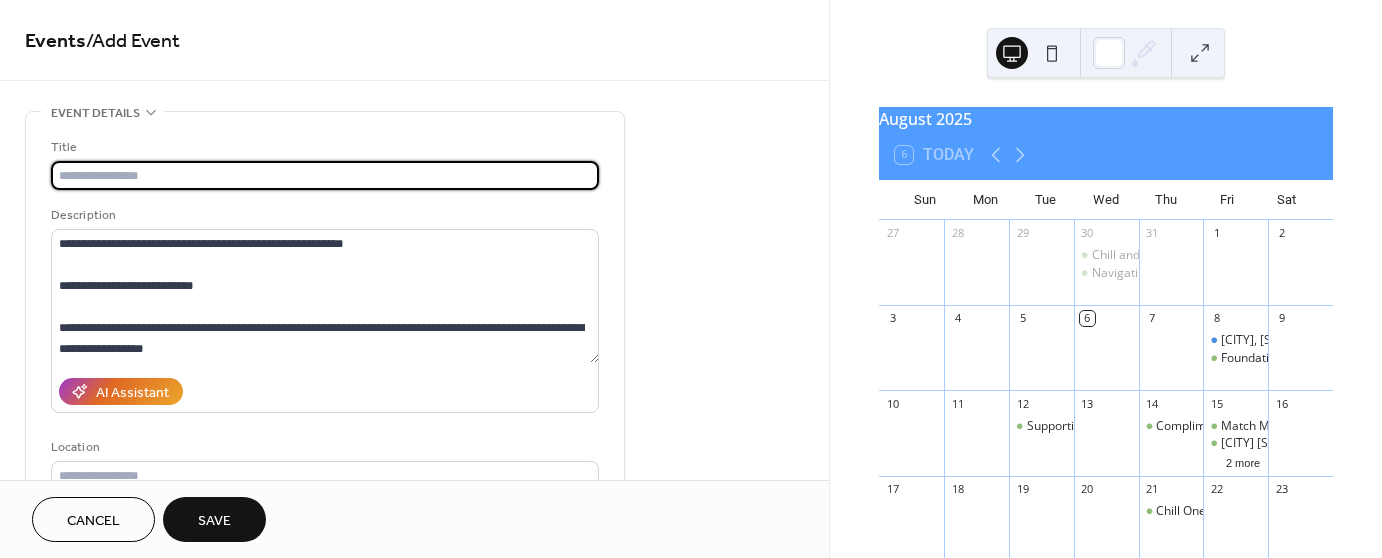 click at bounding box center [325, 175] 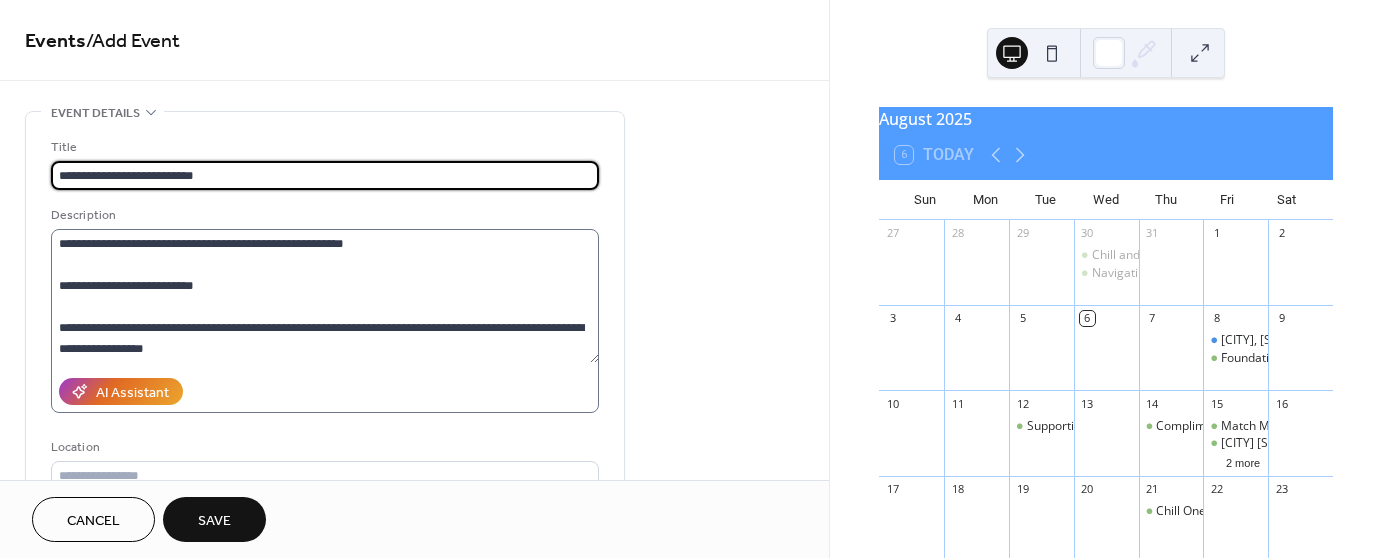 type on "**********" 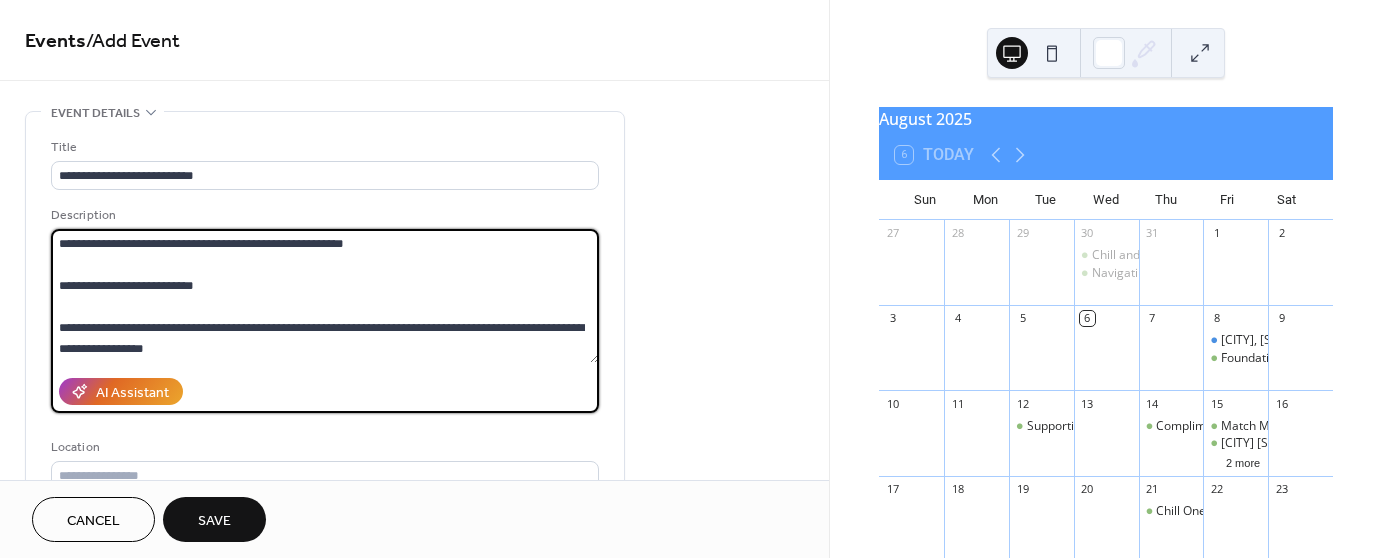 click at bounding box center (325, 296) 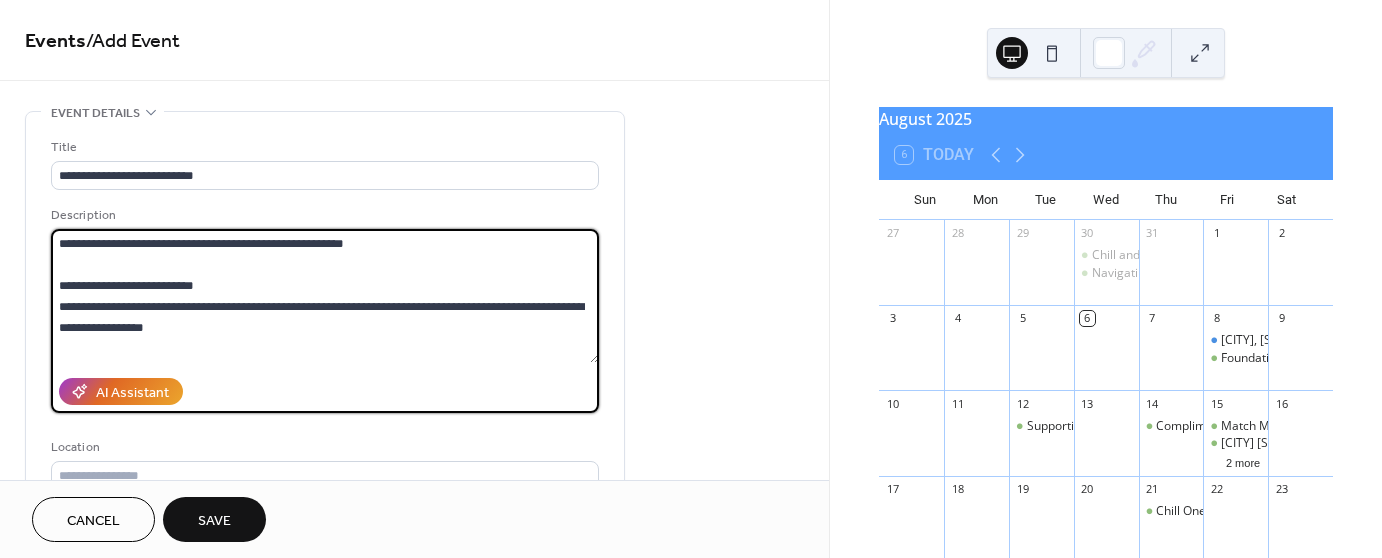 click at bounding box center [325, 296] 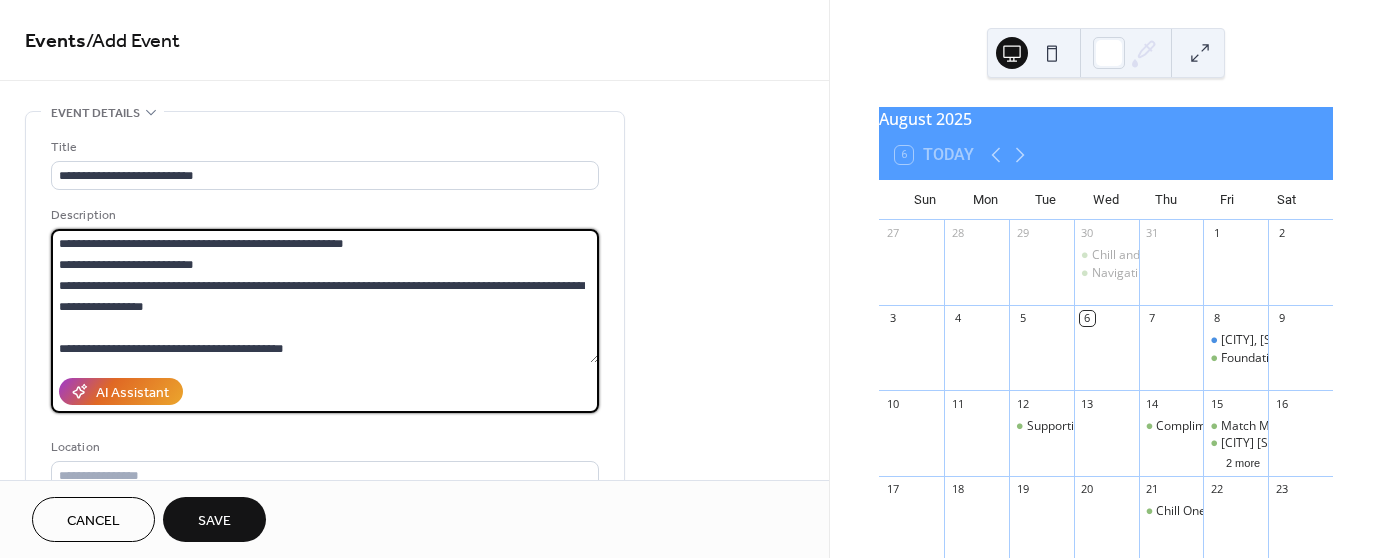click at bounding box center (325, 296) 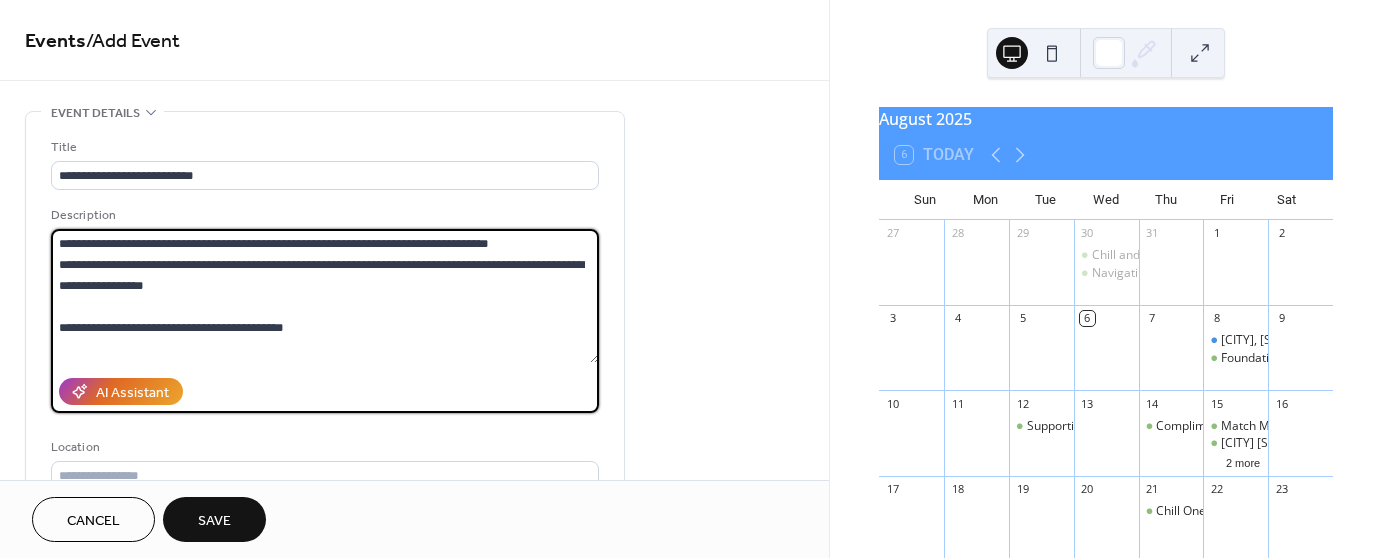 click at bounding box center [325, 296] 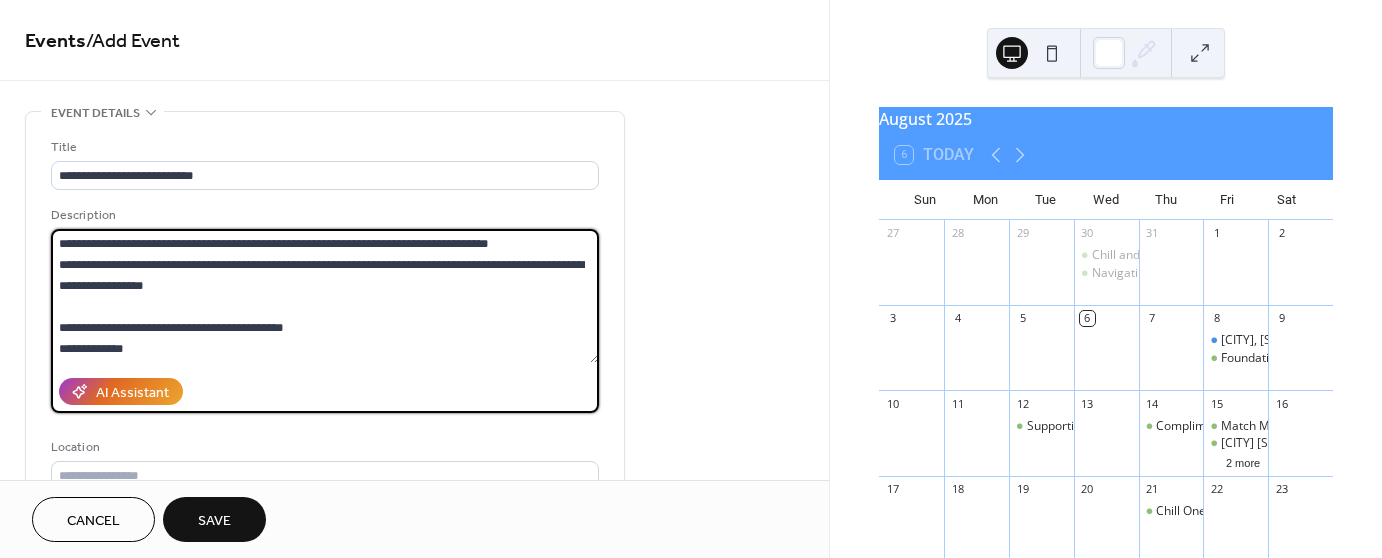 click at bounding box center [325, 296] 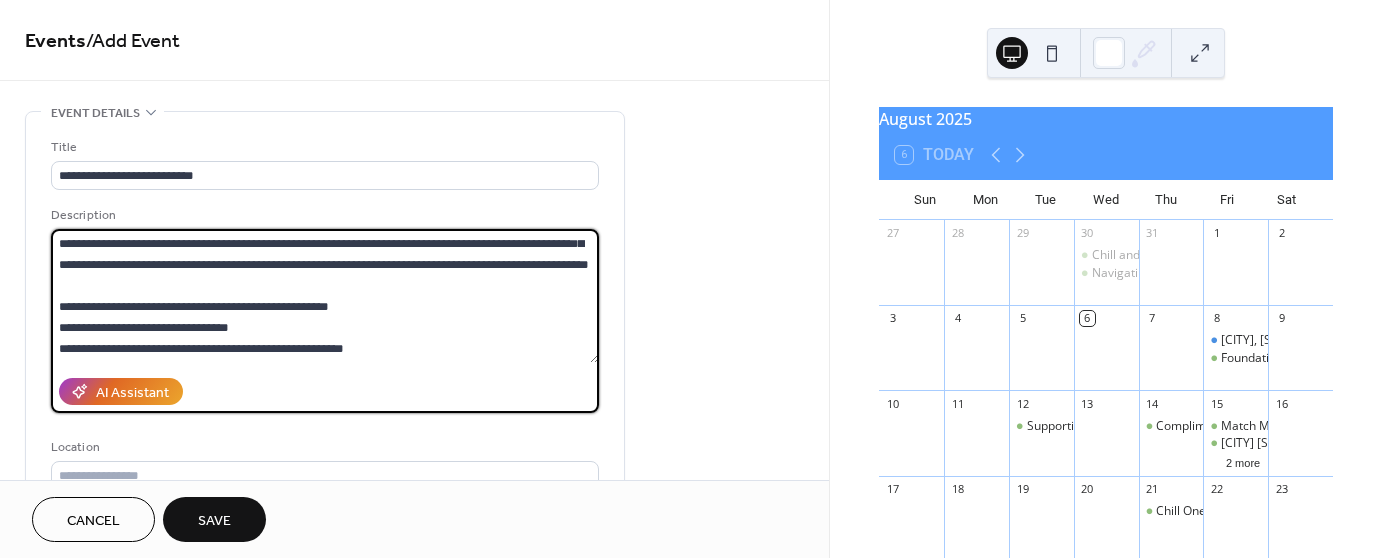 drag, startPoint x: 178, startPoint y: 355, endPoint x: 37, endPoint y: 352, distance: 141.0319 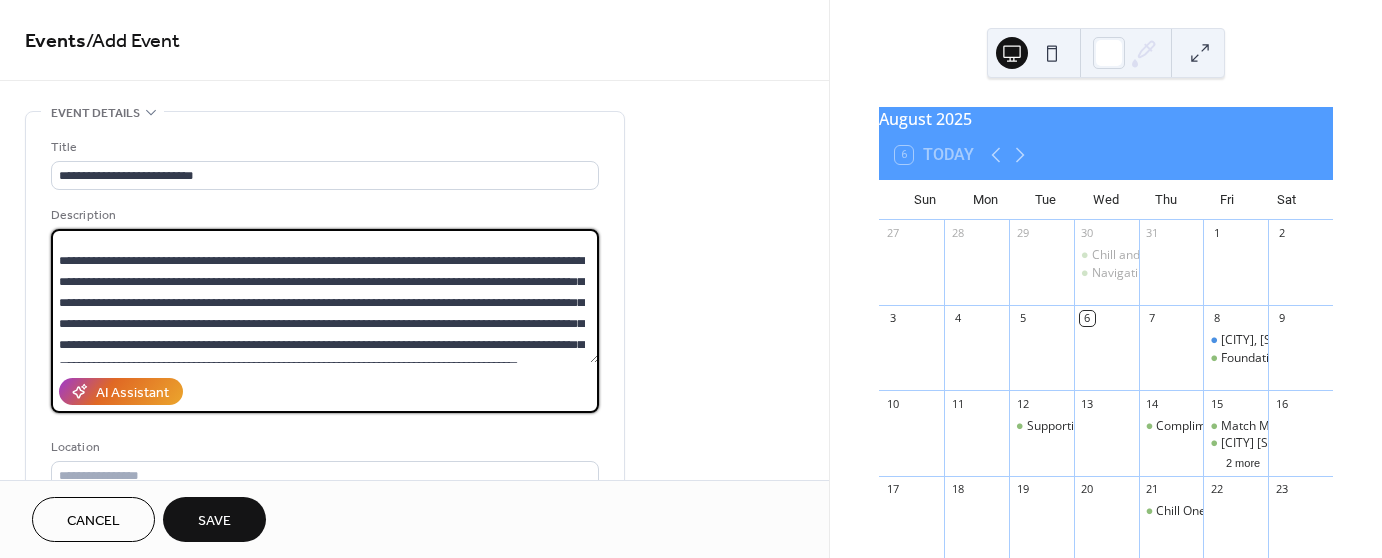 scroll, scrollTop: 0, scrollLeft: 0, axis: both 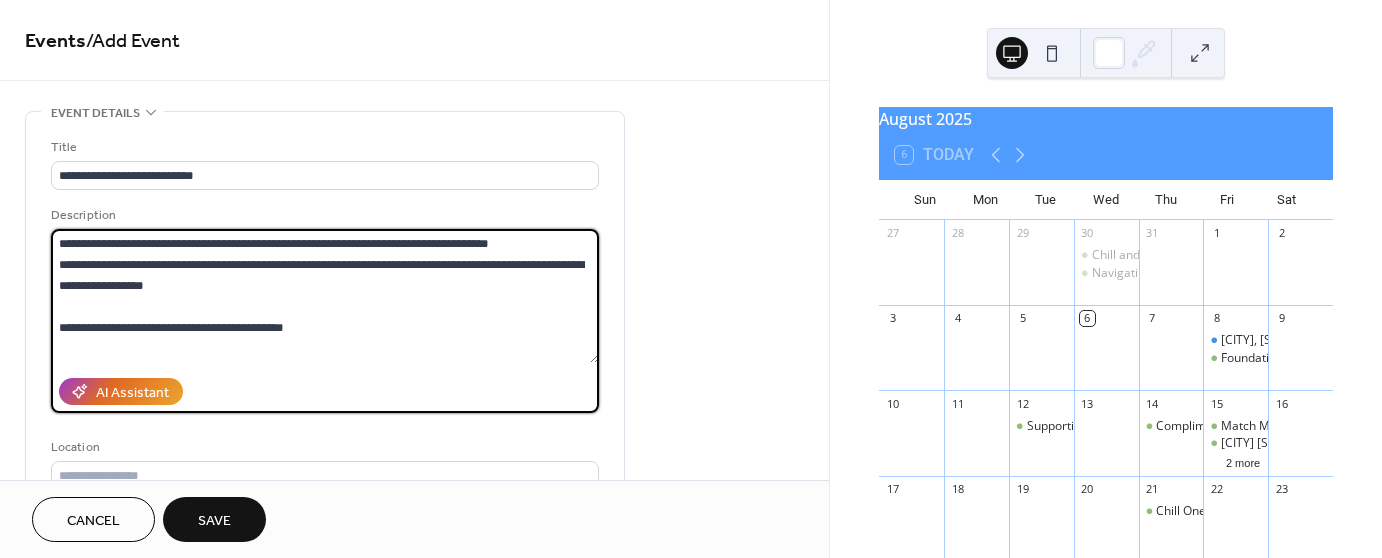 click on "**********" at bounding box center [325, 296] 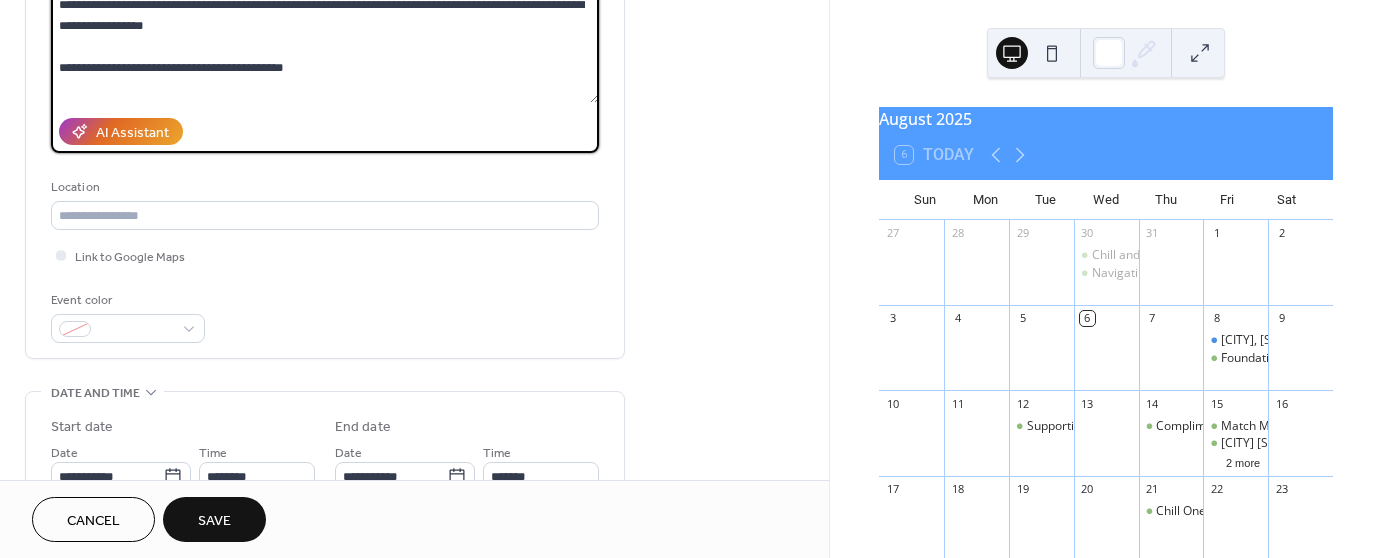 scroll, scrollTop: 200, scrollLeft: 0, axis: vertical 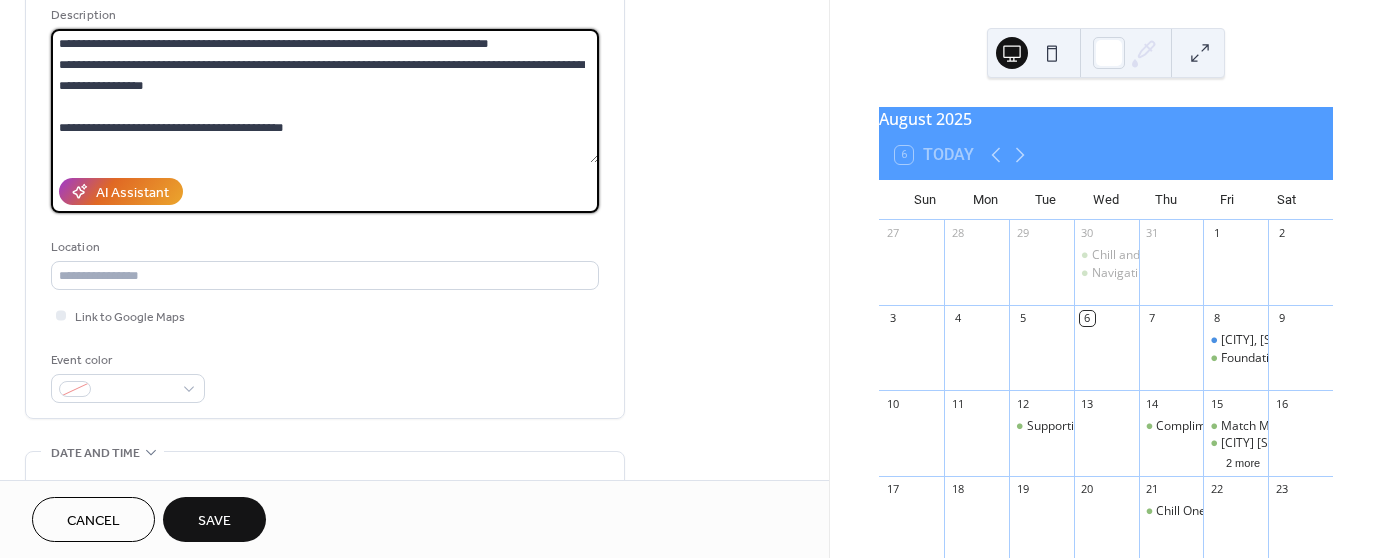 click on "**********" at bounding box center [325, 96] 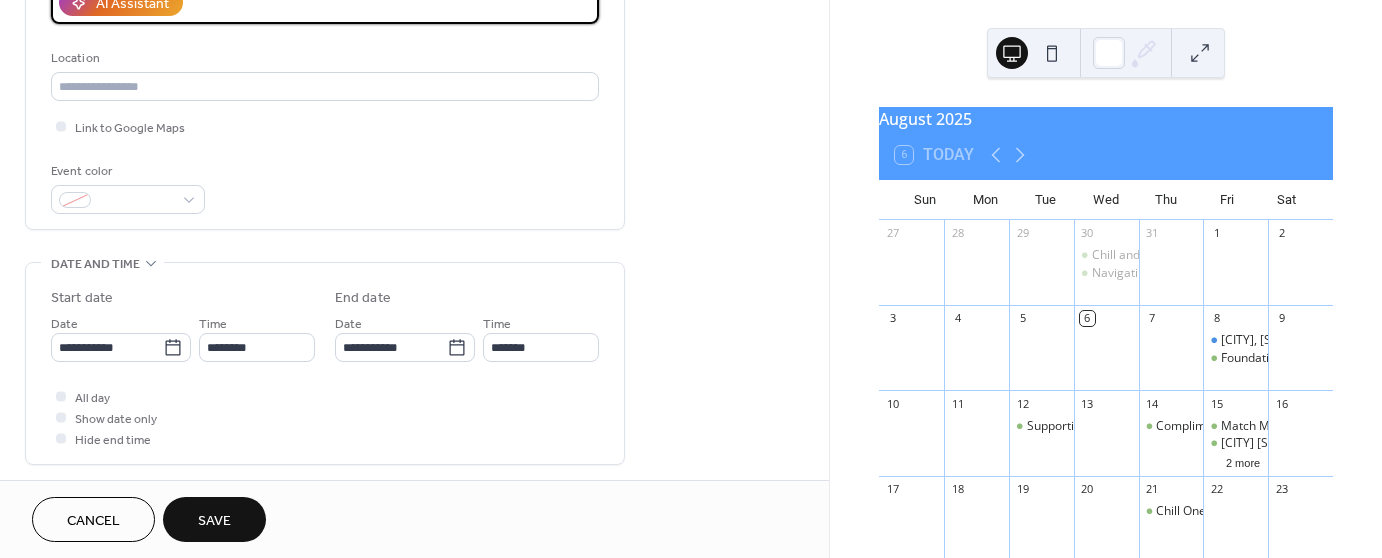 scroll, scrollTop: 400, scrollLeft: 0, axis: vertical 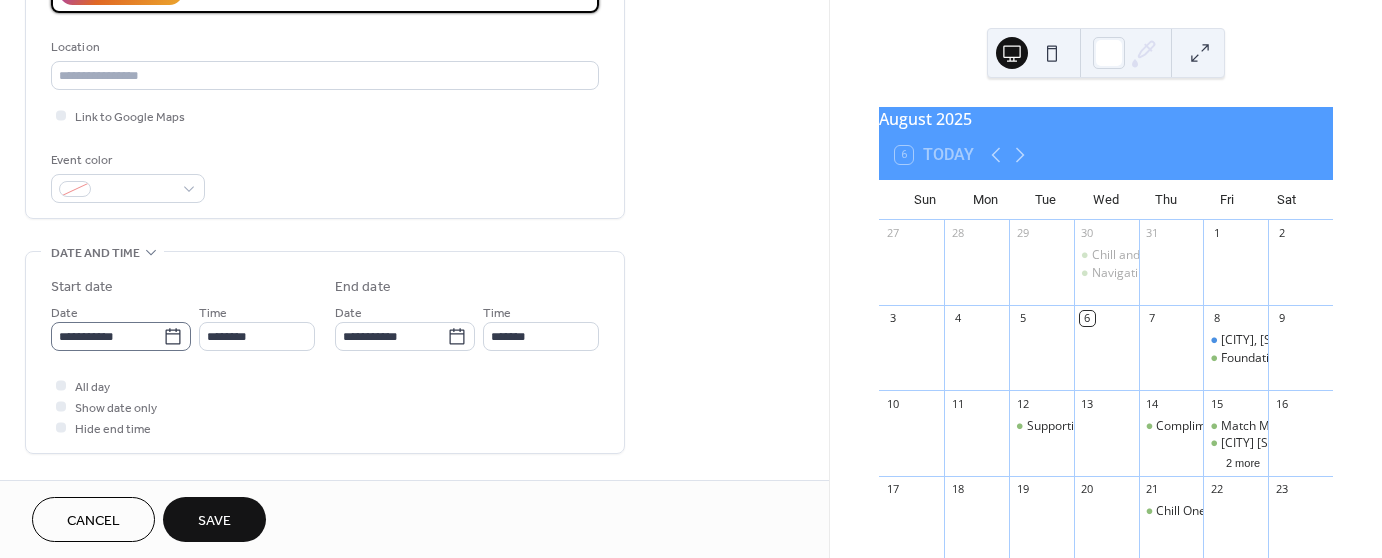 type on "**********" 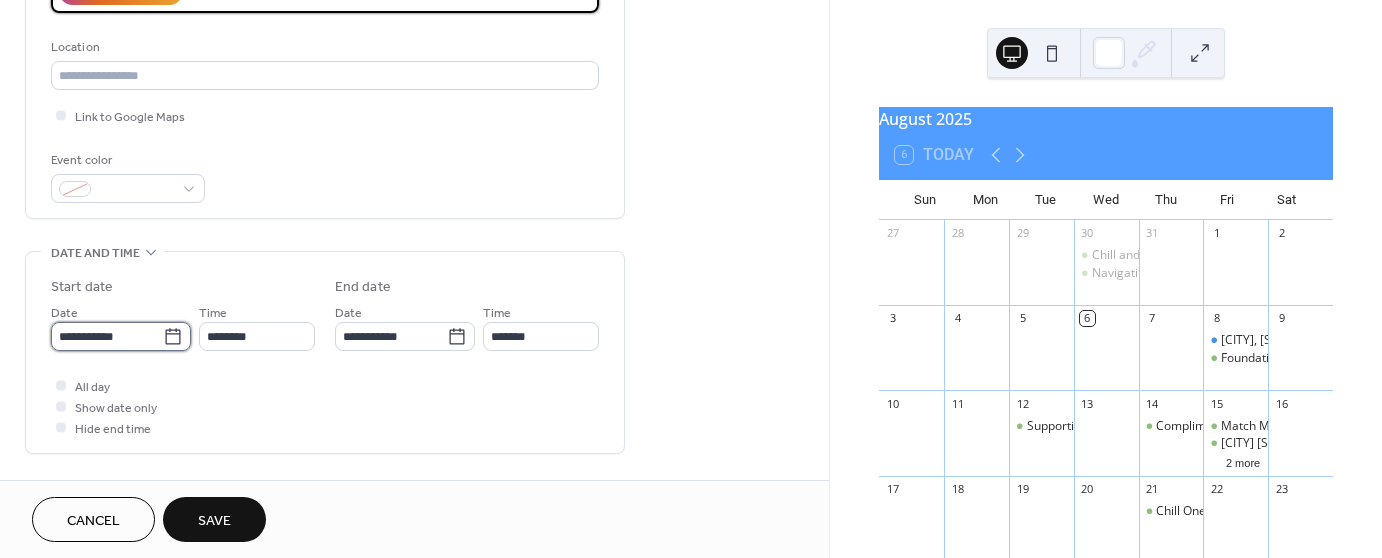 click on "**********" at bounding box center (107, 336) 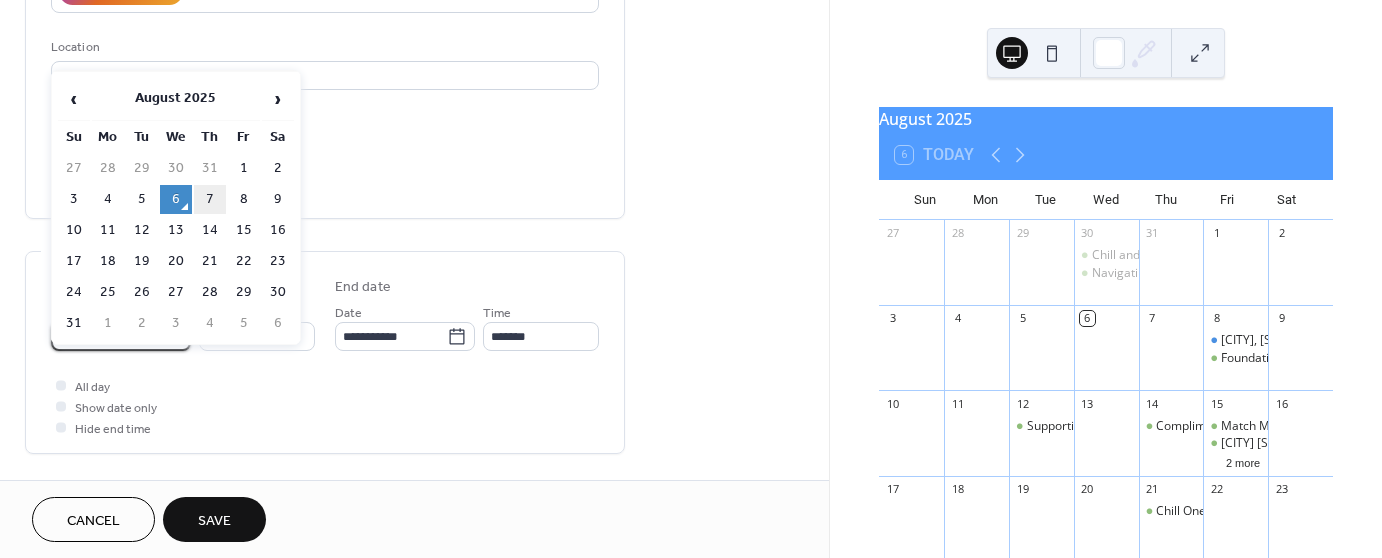 click on "7" at bounding box center (210, 199) 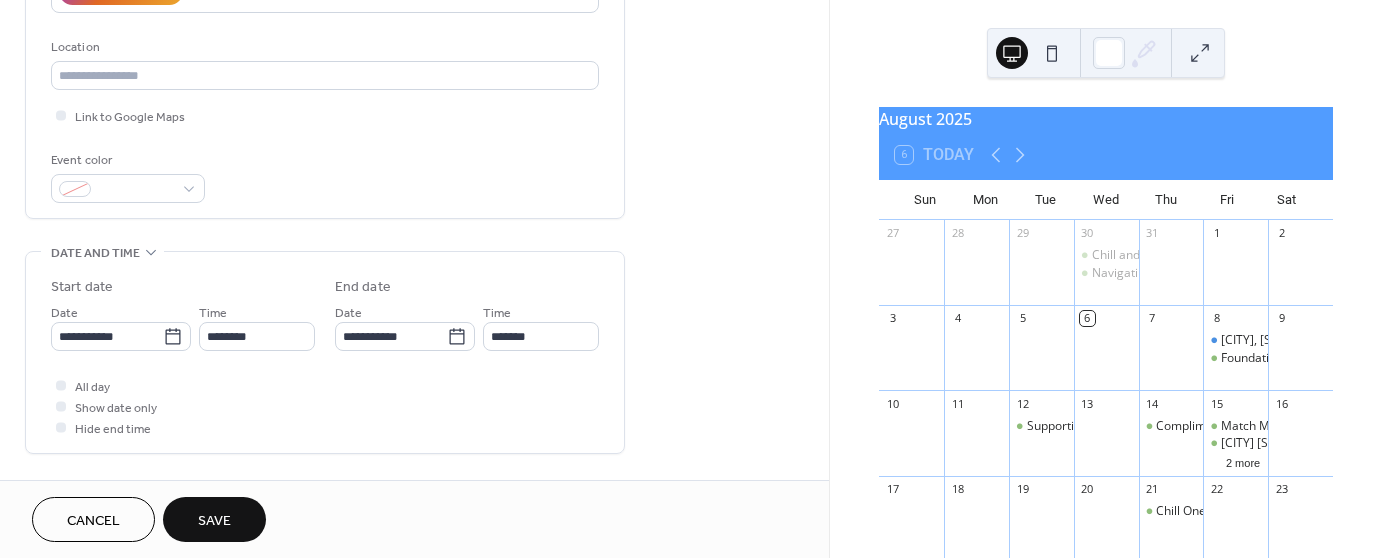 type on "**********" 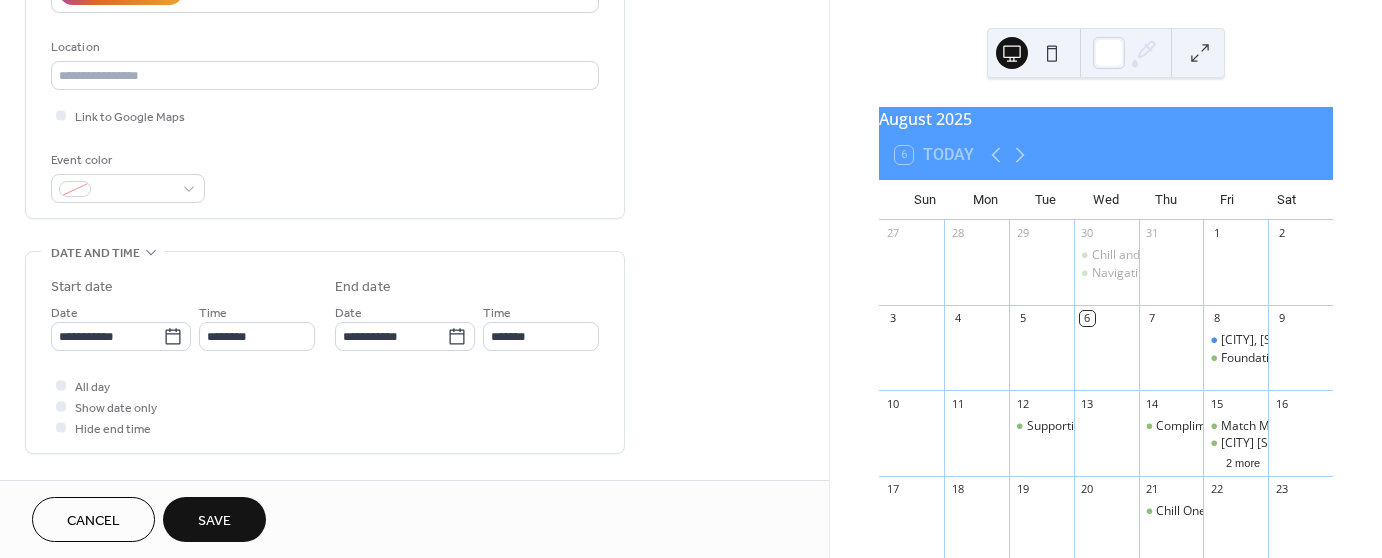 type on "**********" 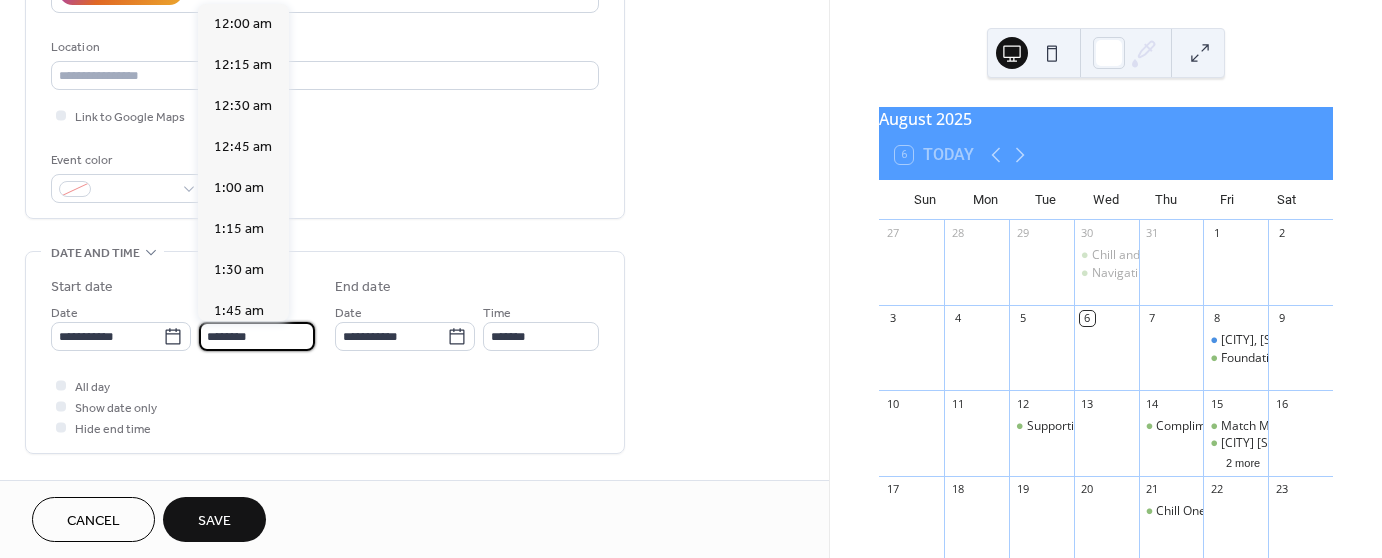 click on "********" at bounding box center [257, 336] 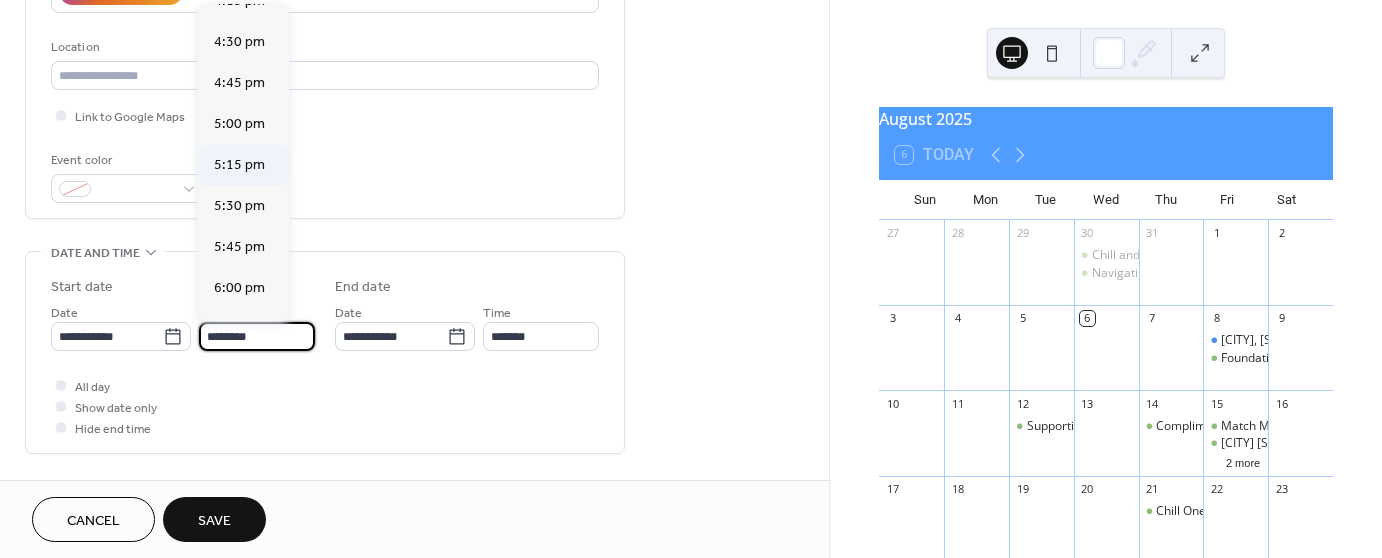 scroll, scrollTop: 2768, scrollLeft: 0, axis: vertical 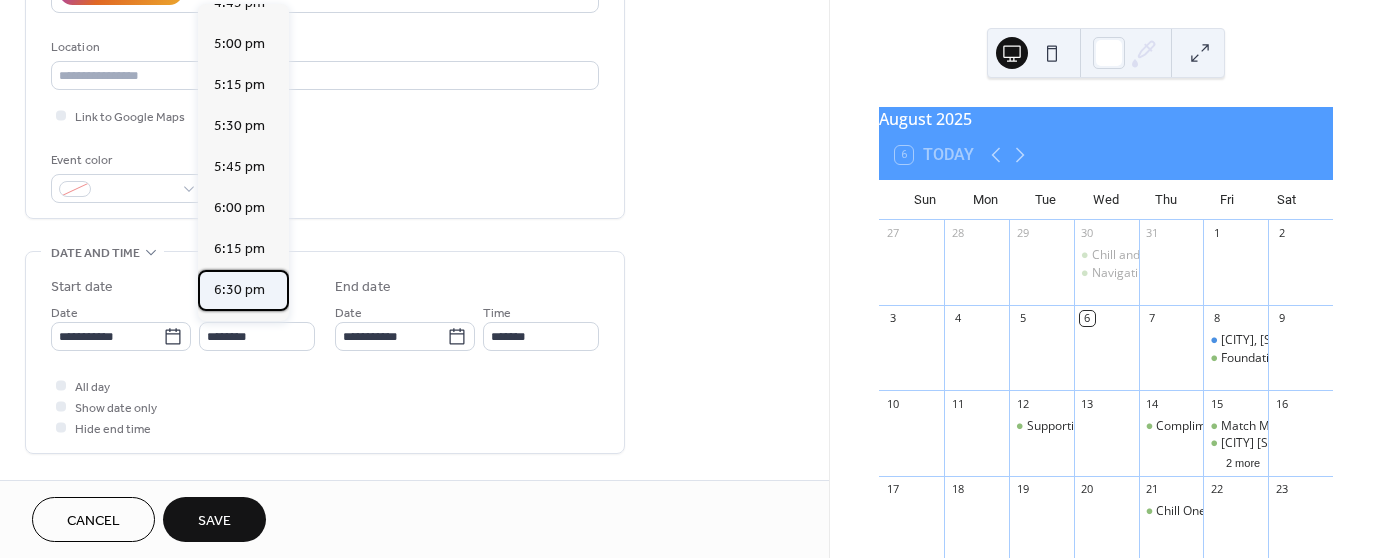 click on "6:30 pm" at bounding box center [239, 290] 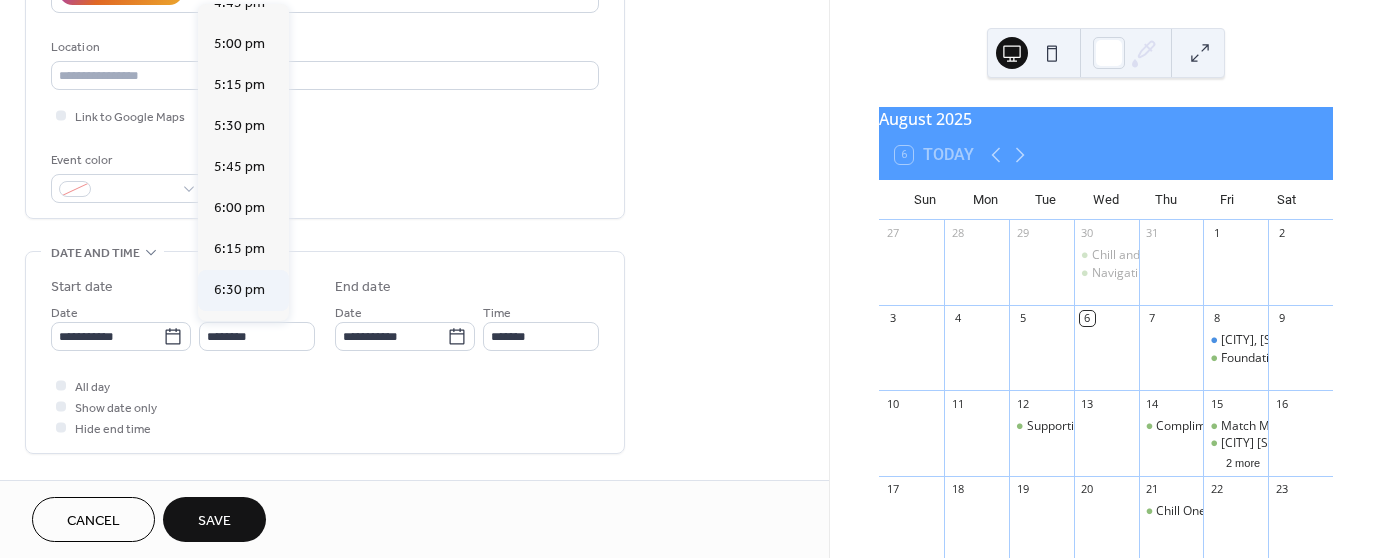 type on "*******" 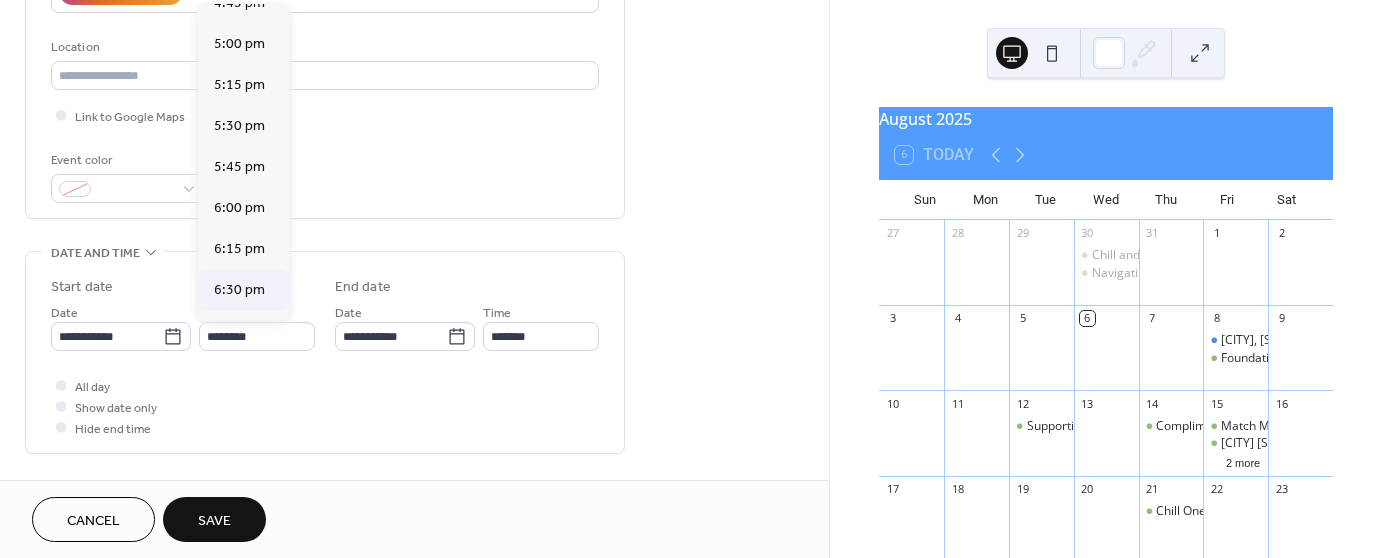 type on "*******" 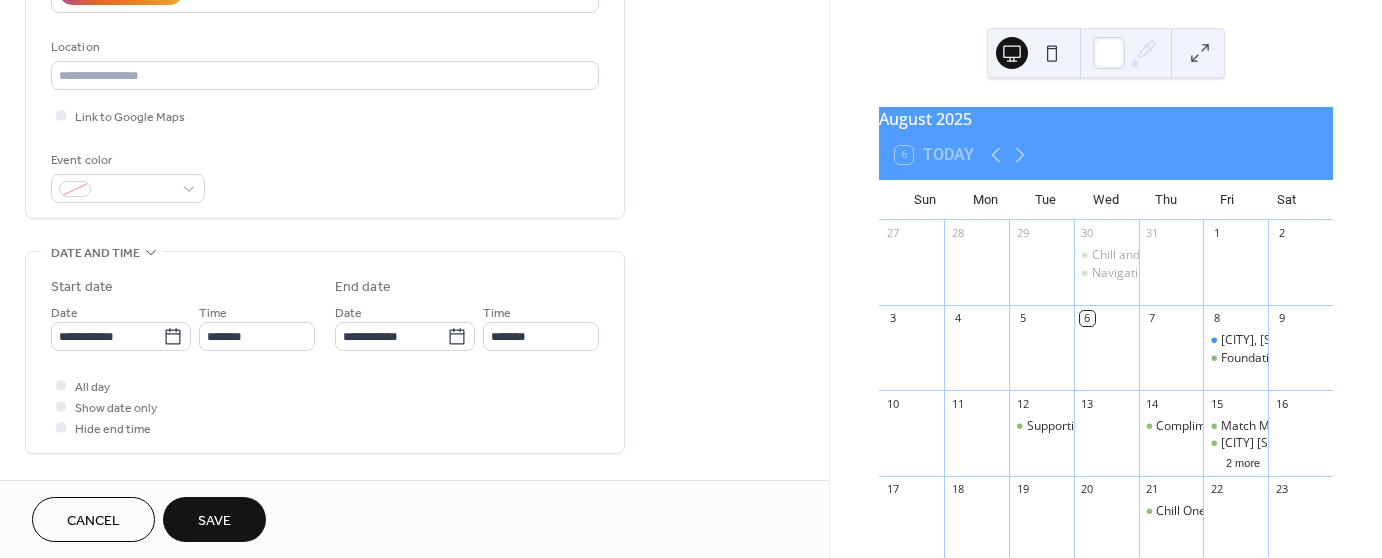 click on "All day Show date only Hide end time" at bounding box center (325, 406) 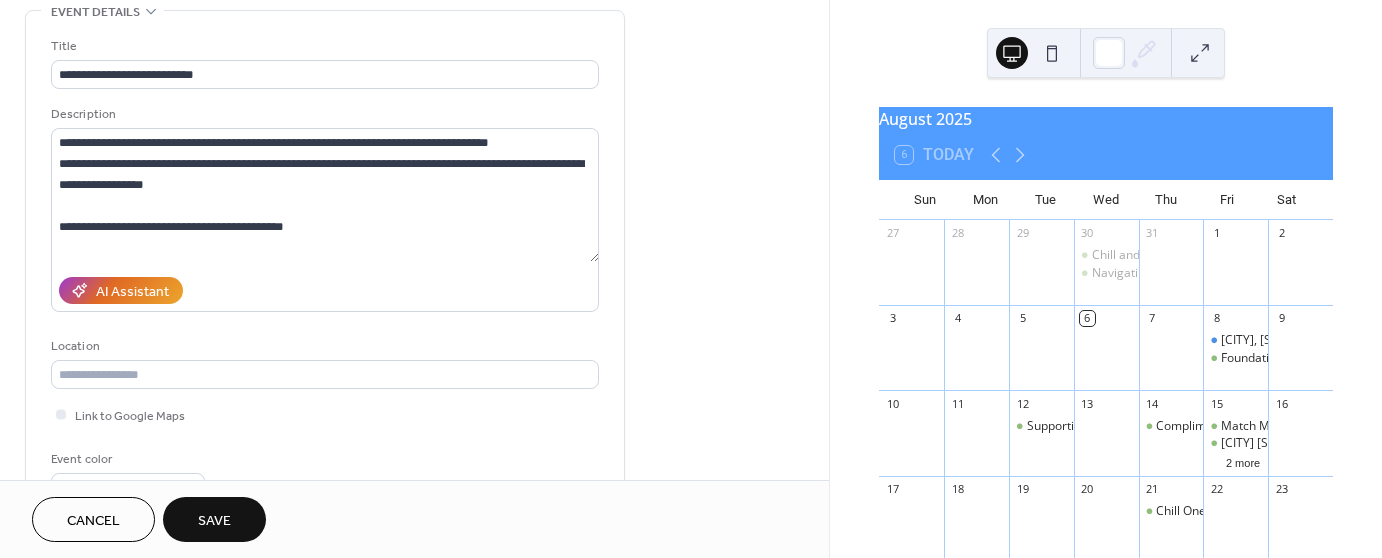 scroll, scrollTop: 100, scrollLeft: 0, axis: vertical 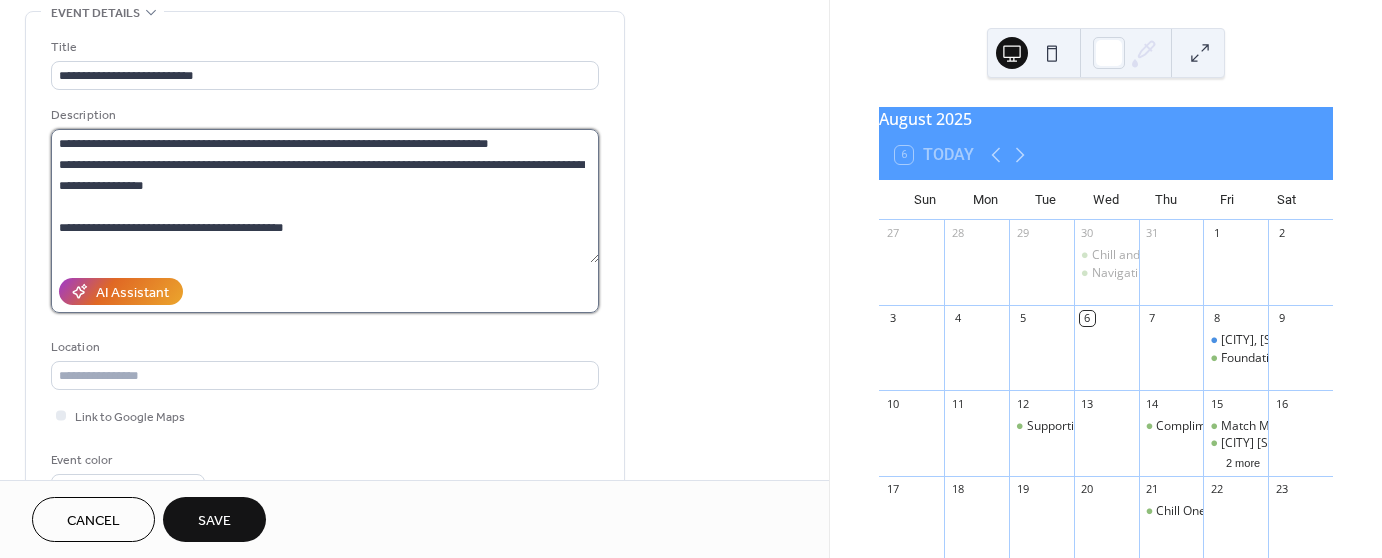 click on "**********" at bounding box center [325, 196] 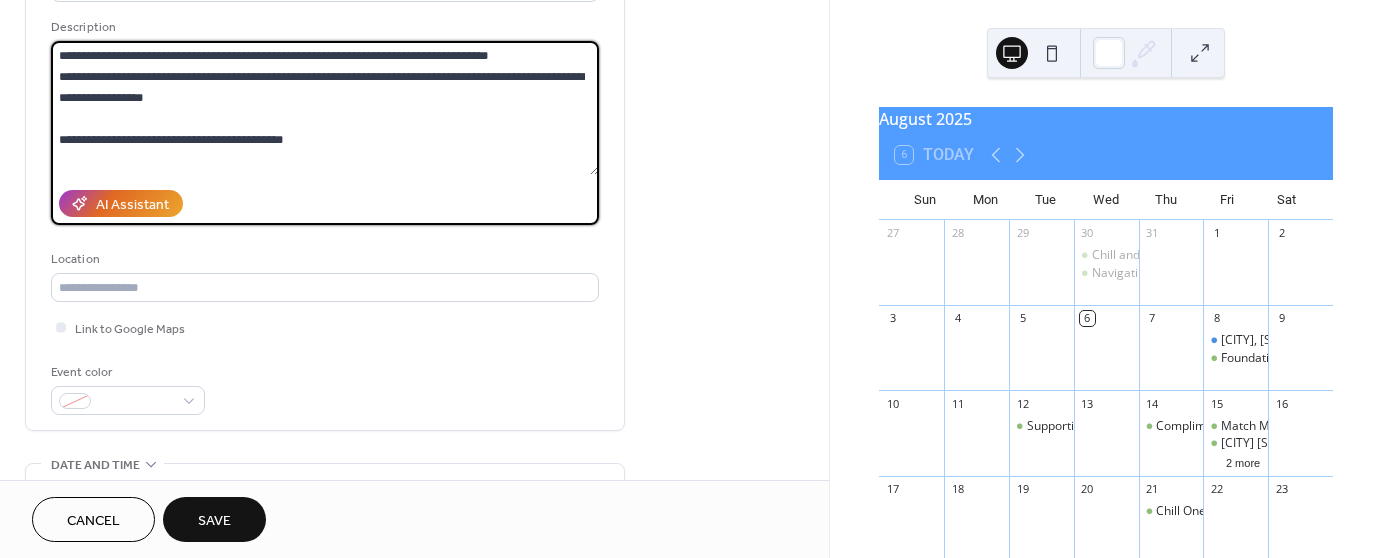 scroll, scrollTop: 500, scrollLeft: 0, axis: vertical 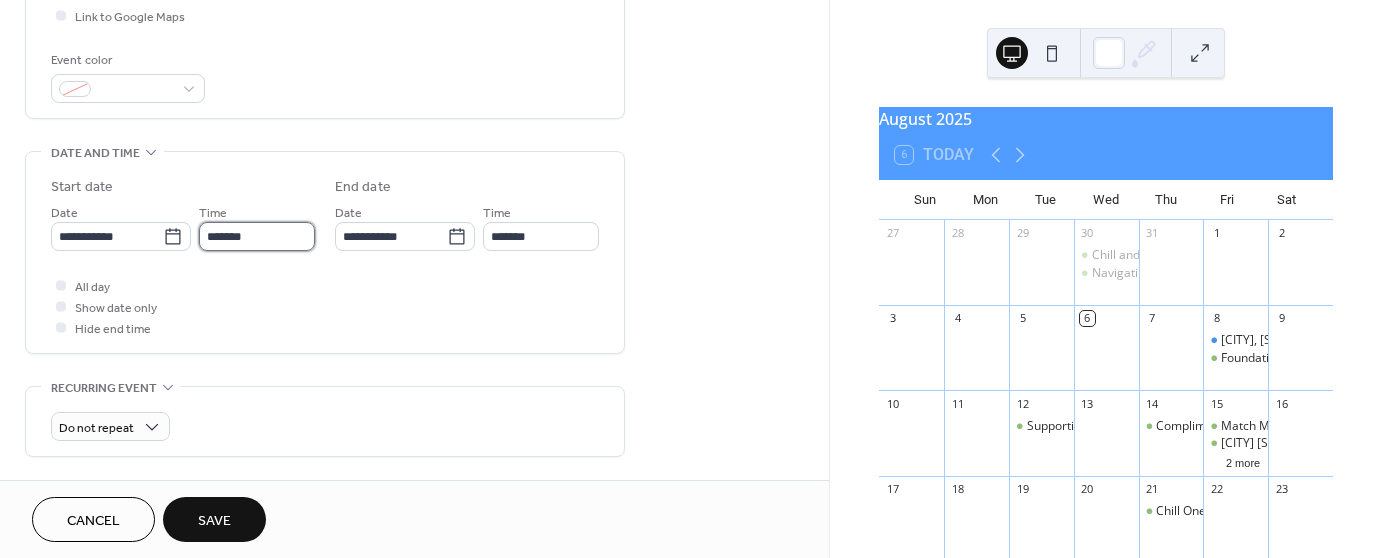 click on "*******" at bounding box center [257, 236] 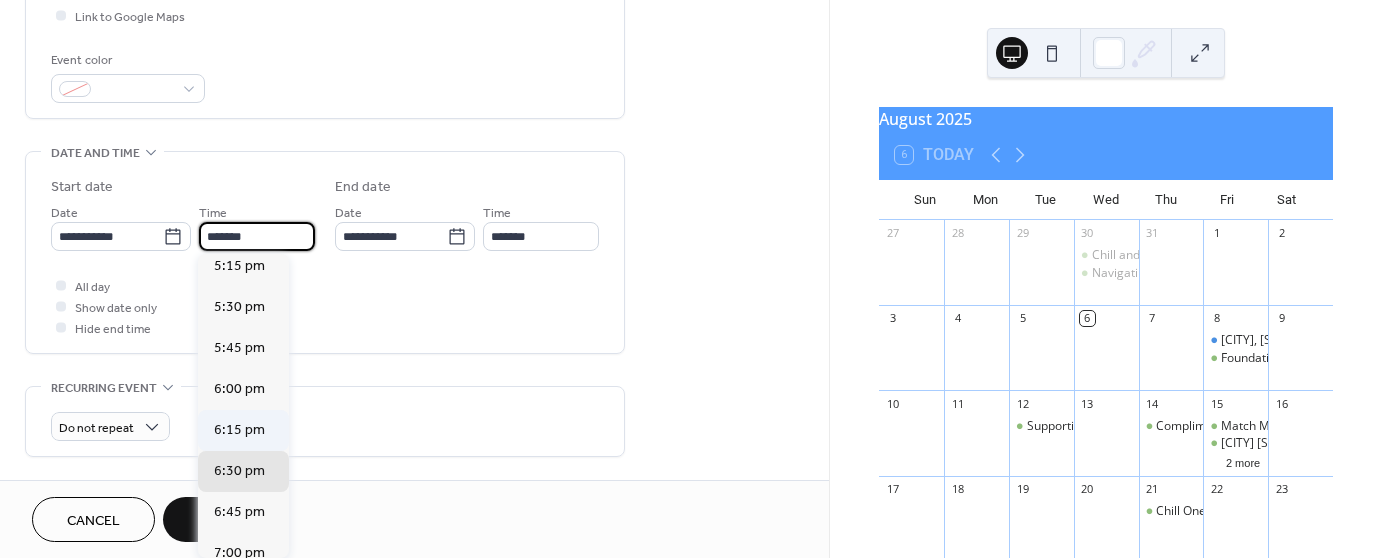 scroll, scrollTop: 2834, scrollLeft: 0, axis: vertical 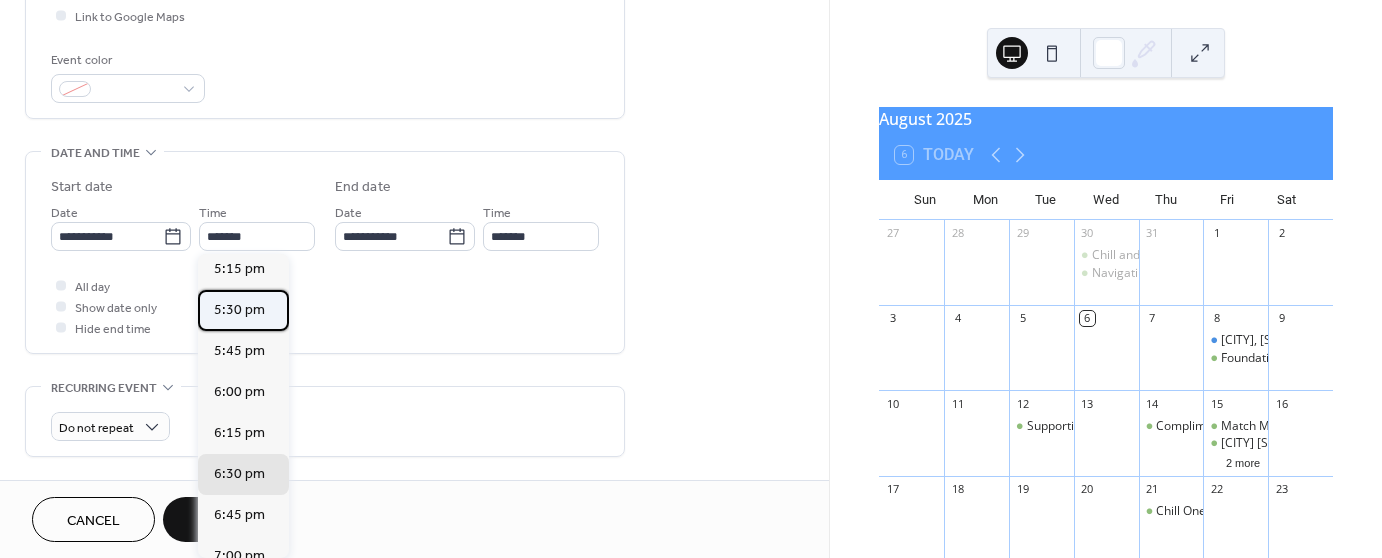 click on "5:30 pm" at bounding box center (239, 310) 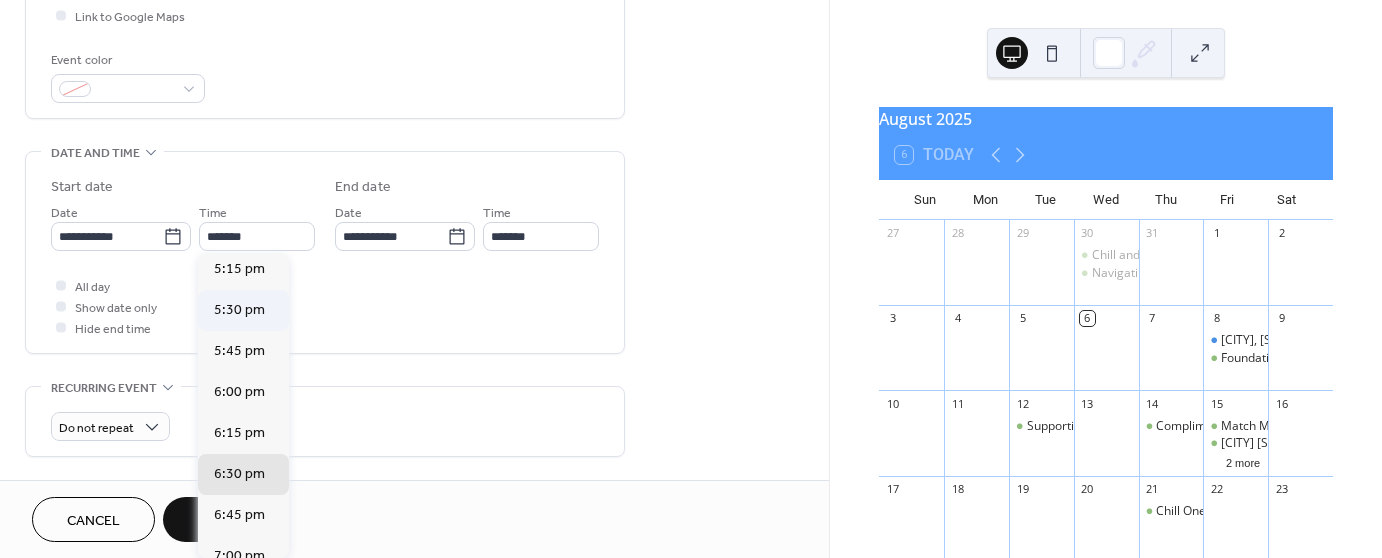 type on "*******" 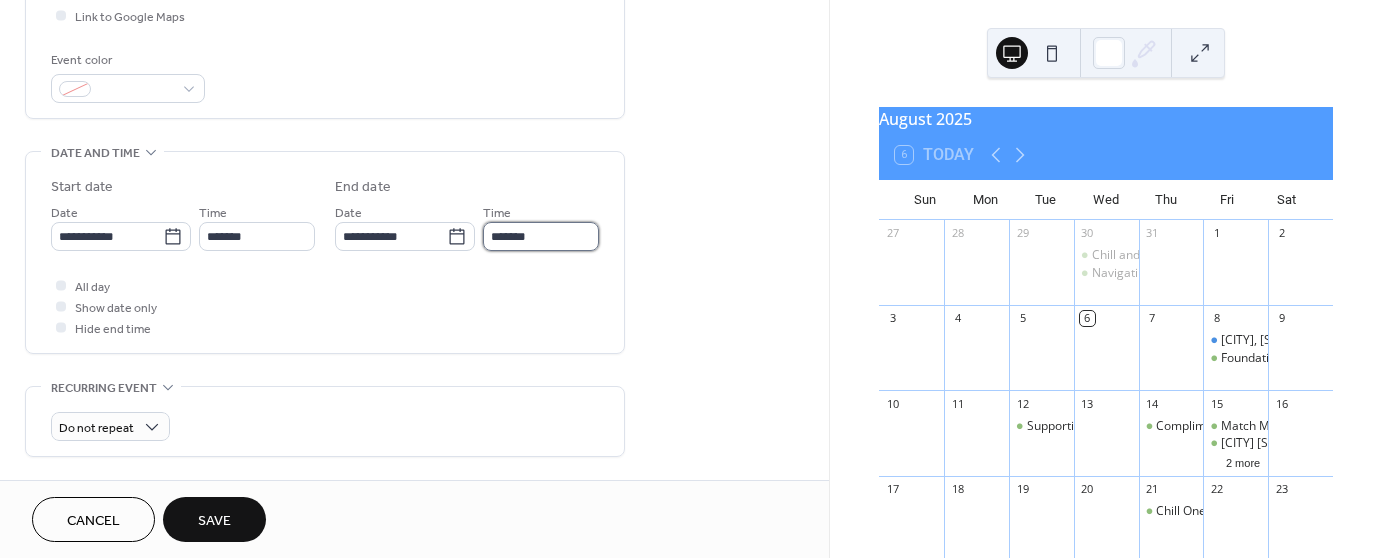 click on "*******" at bounding box center [541, 236] 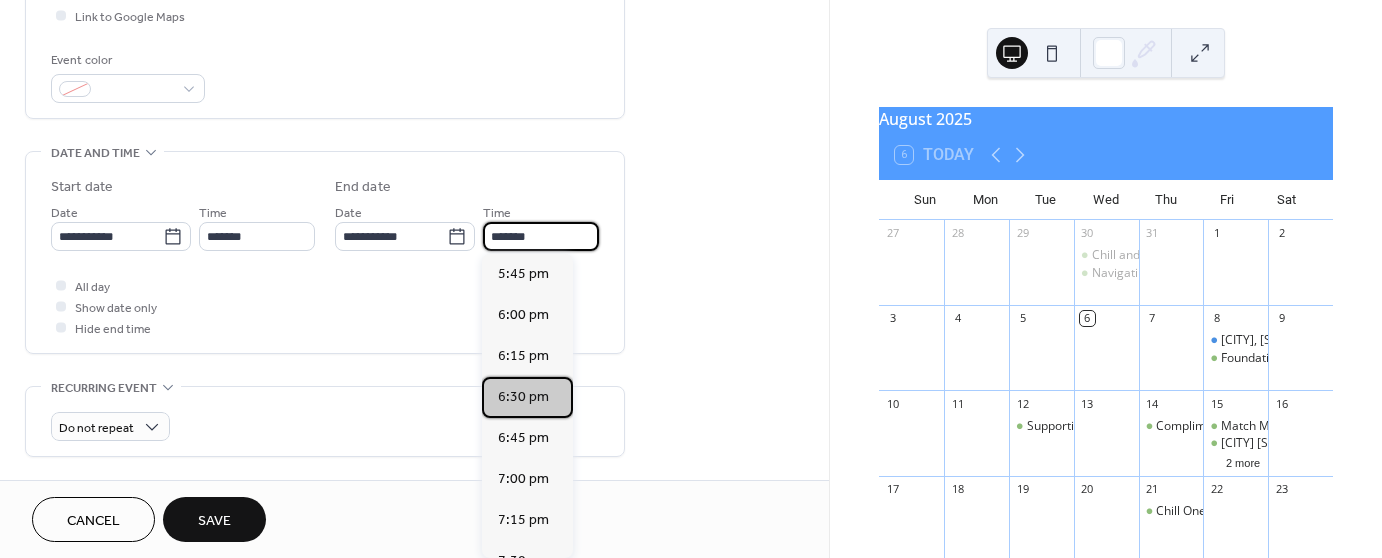 click on "6:30 pm" at bounding box center (523, 397) 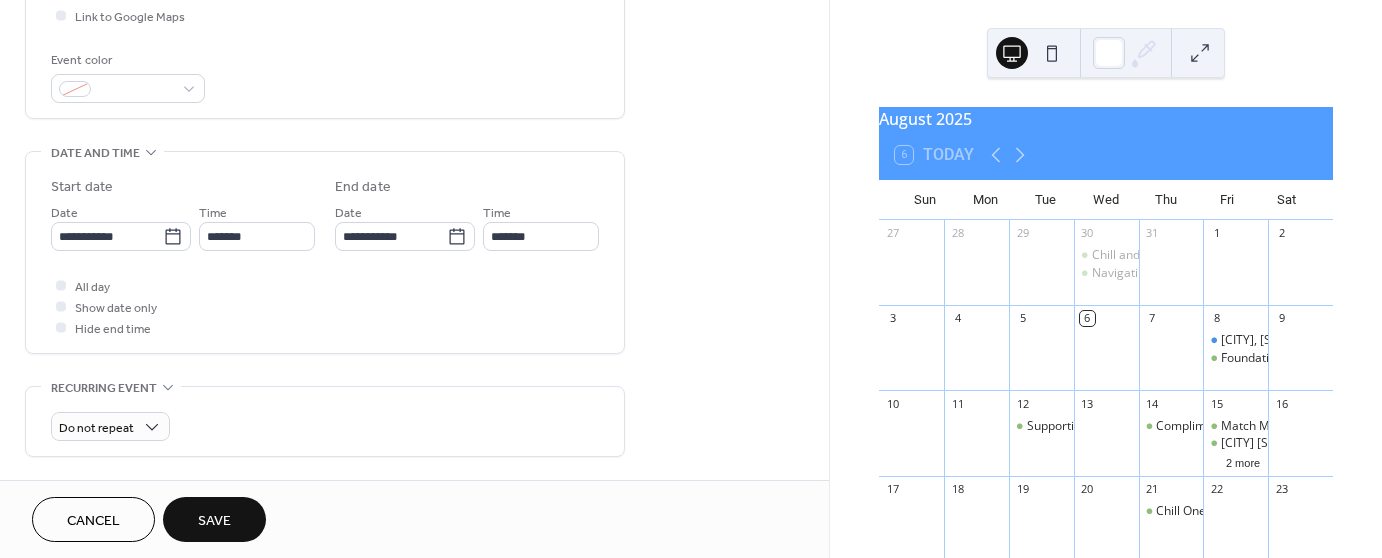 click on "**********" at bounding box center (414, 331) 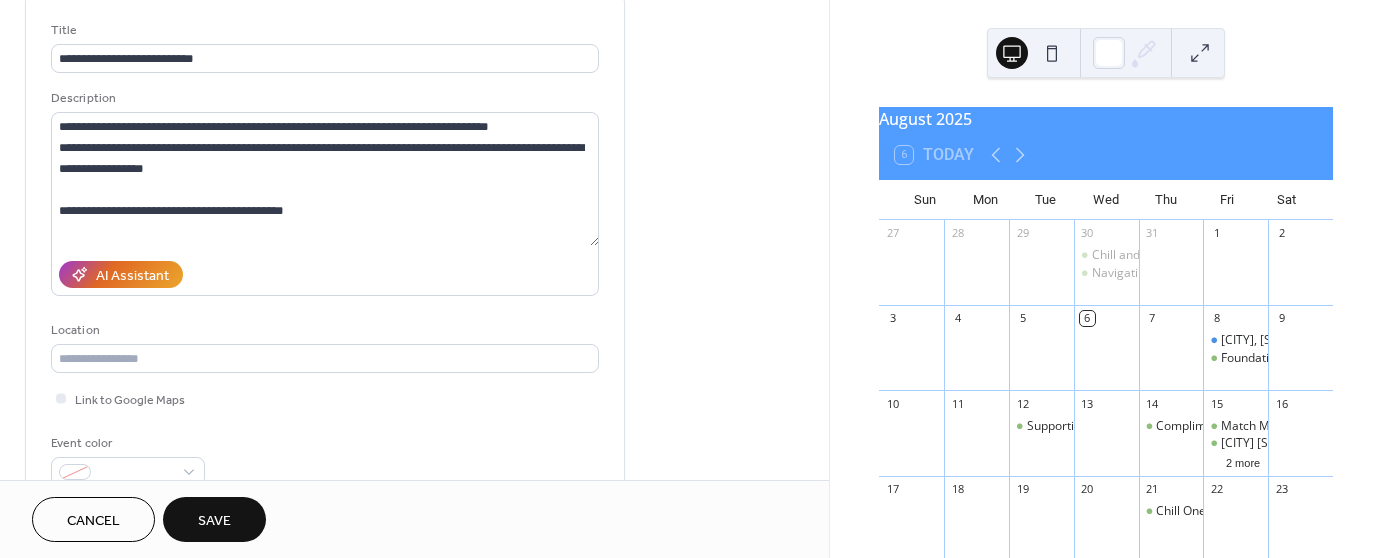 scroll, scrollTop: 100, scrollLeft: 0, axis: vertical 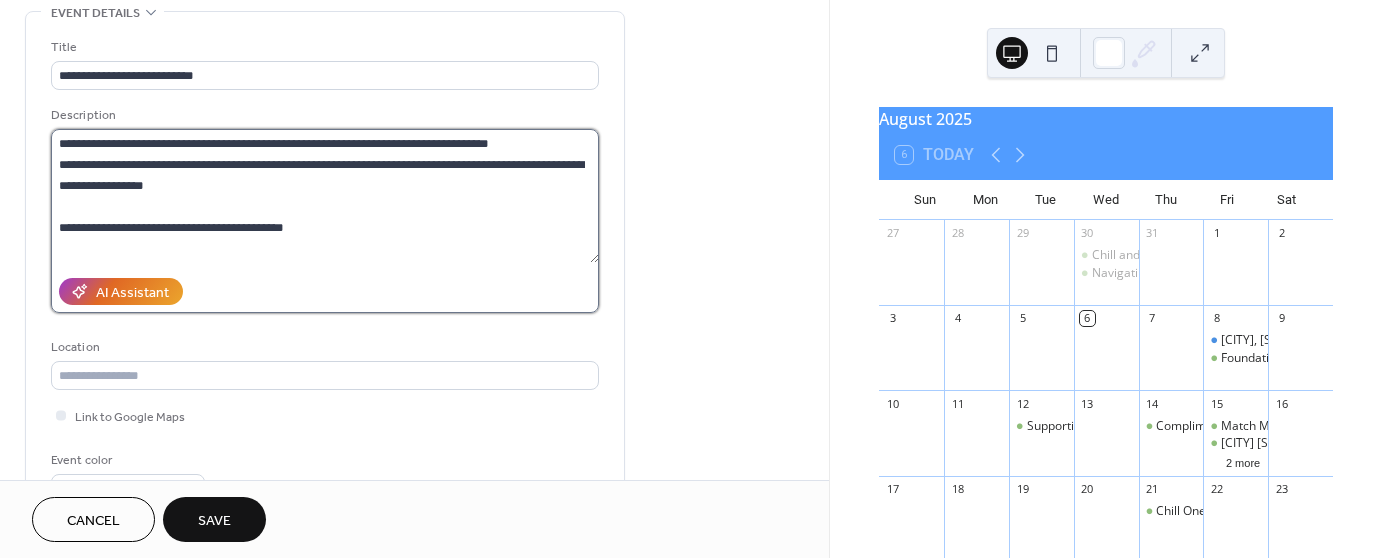 click on "**********" at bounding box center (325, 196) 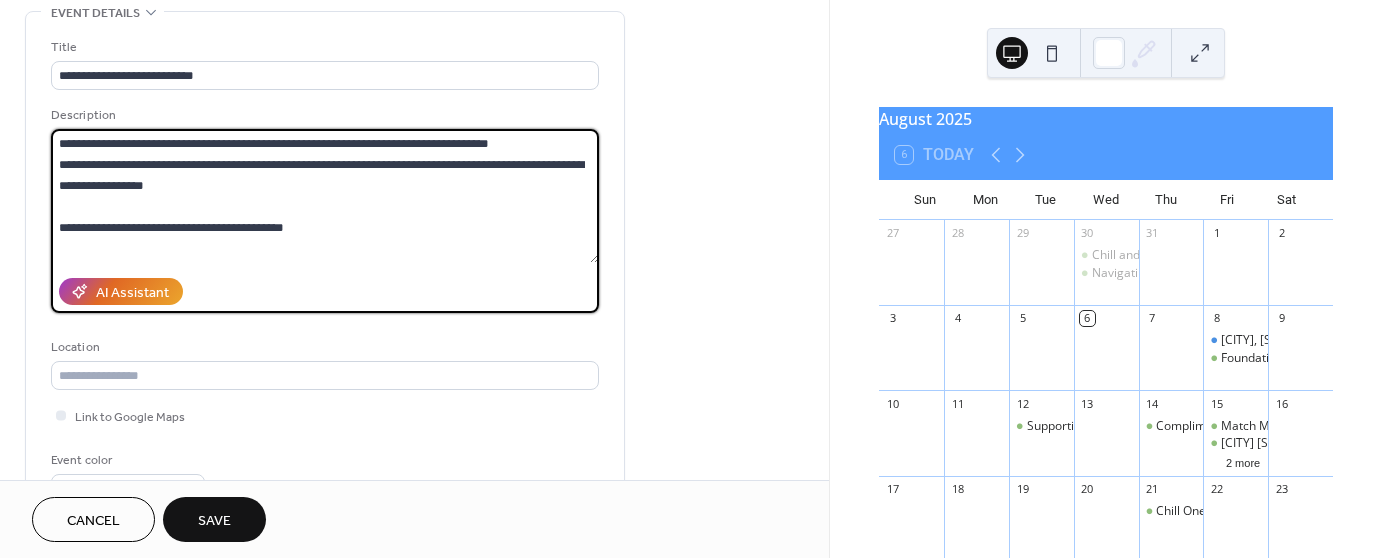 drag, startPoint x: 347, startPoint y: 216, endPoint x: 55, endPoint y: 217, distance: 292.0017 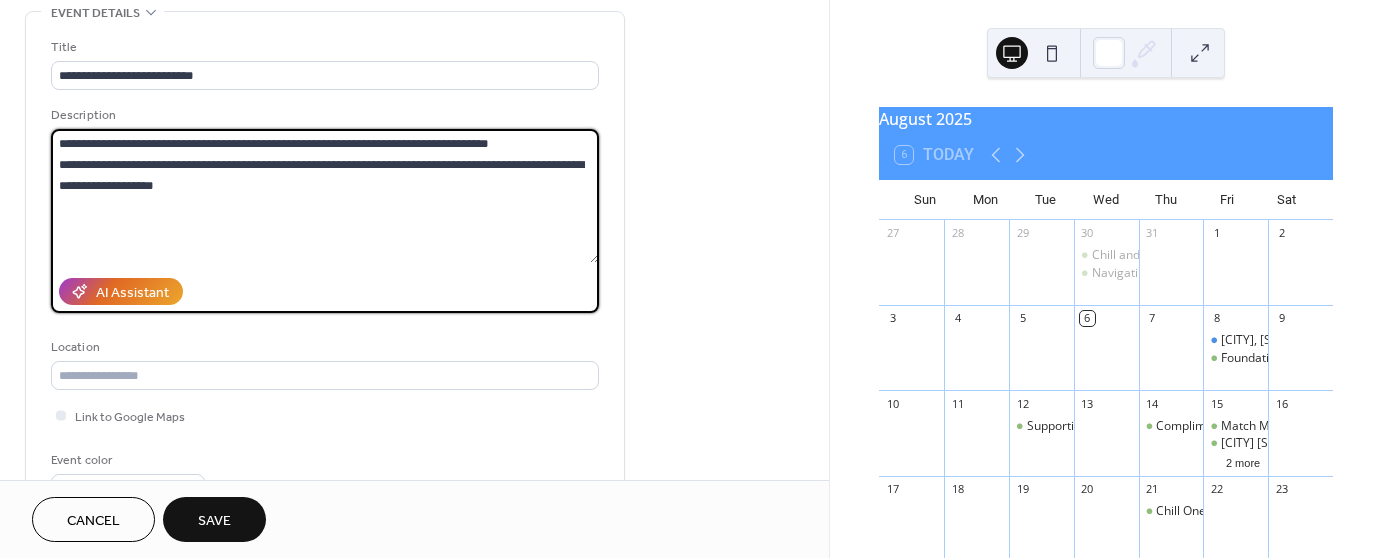 paste on "**********" 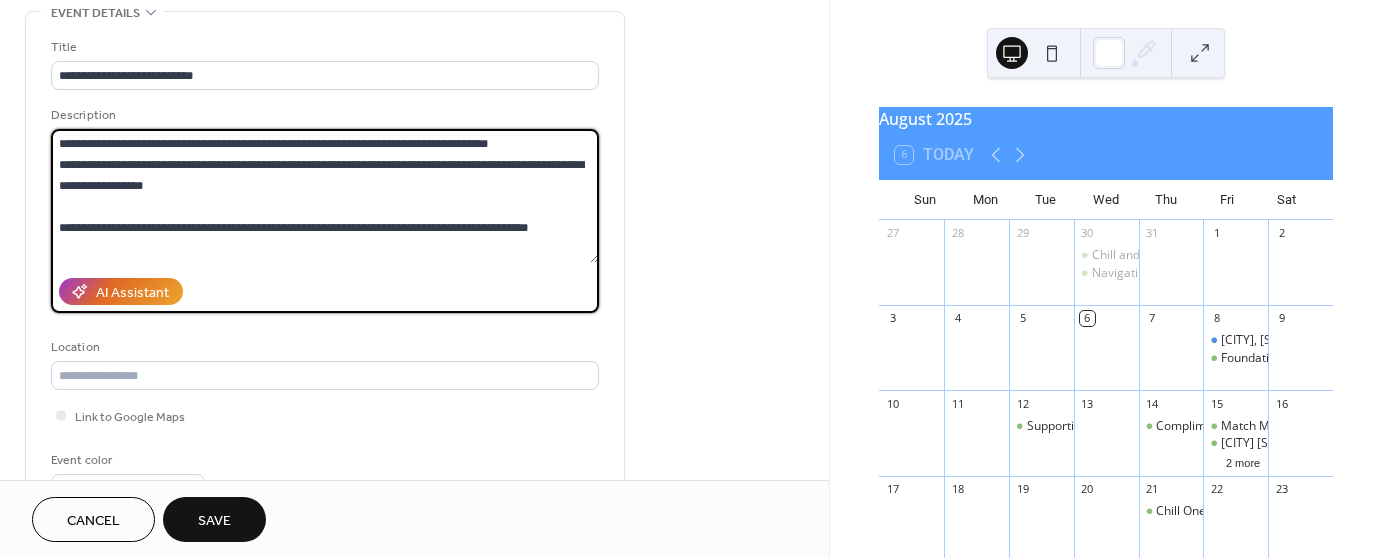 scroll, scrollTop: 249, scrollLeft: 0, axis: vertical 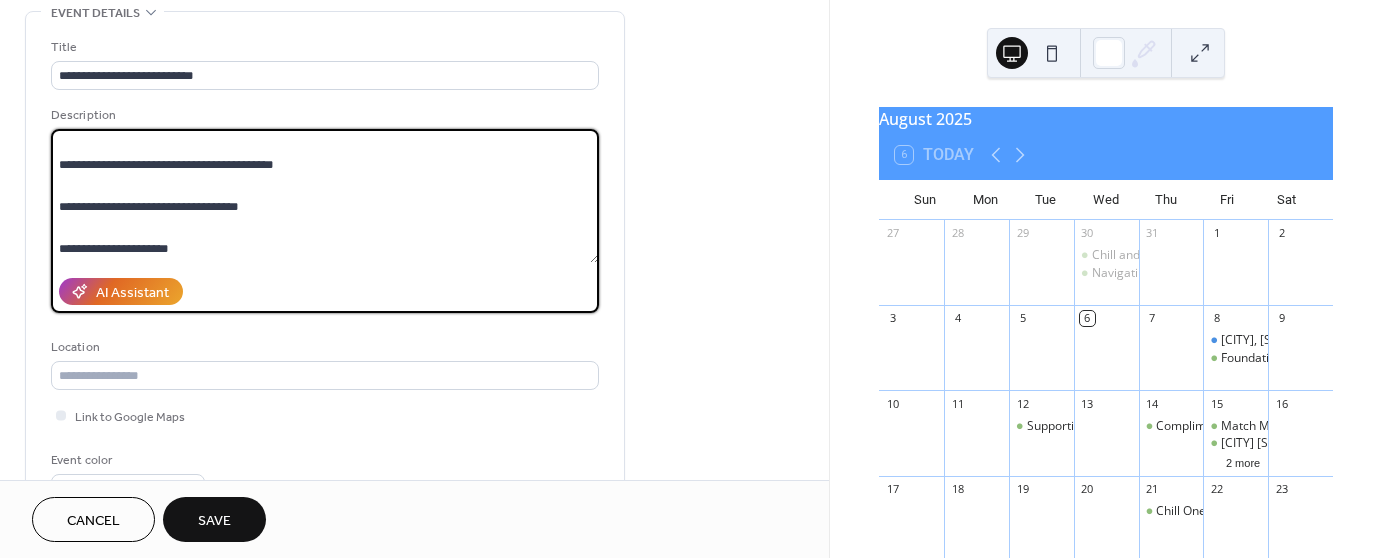 click on "**********" at bounding box center (325, 196) 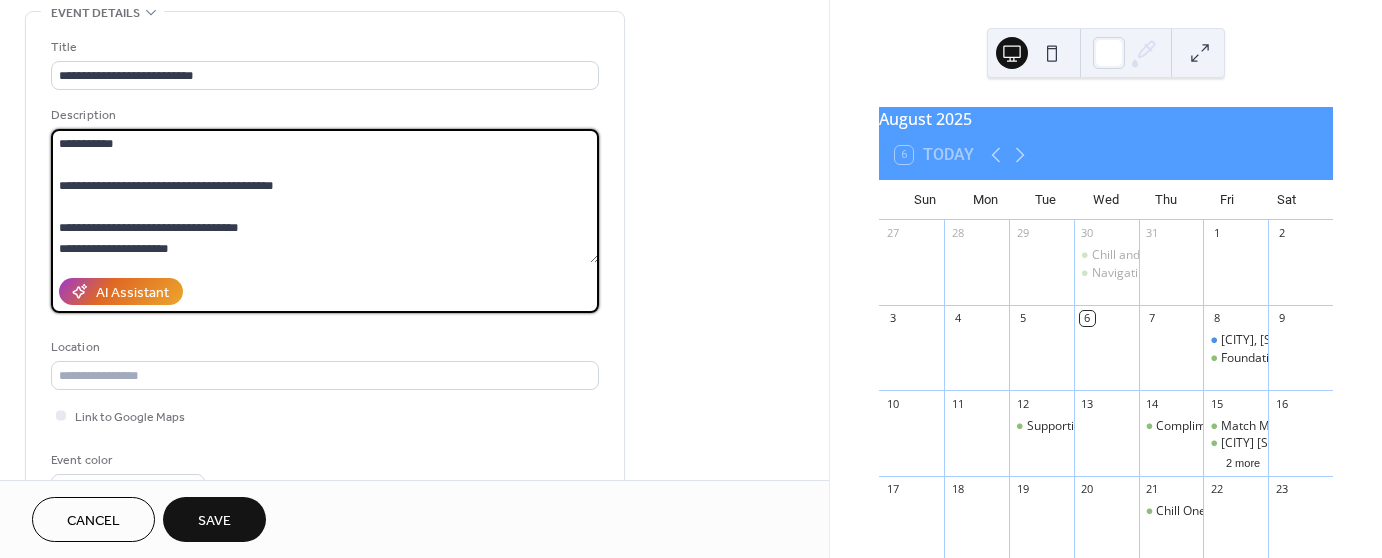 scroll, scrollTop: 230, scrollLeft: 0, axis: vertical 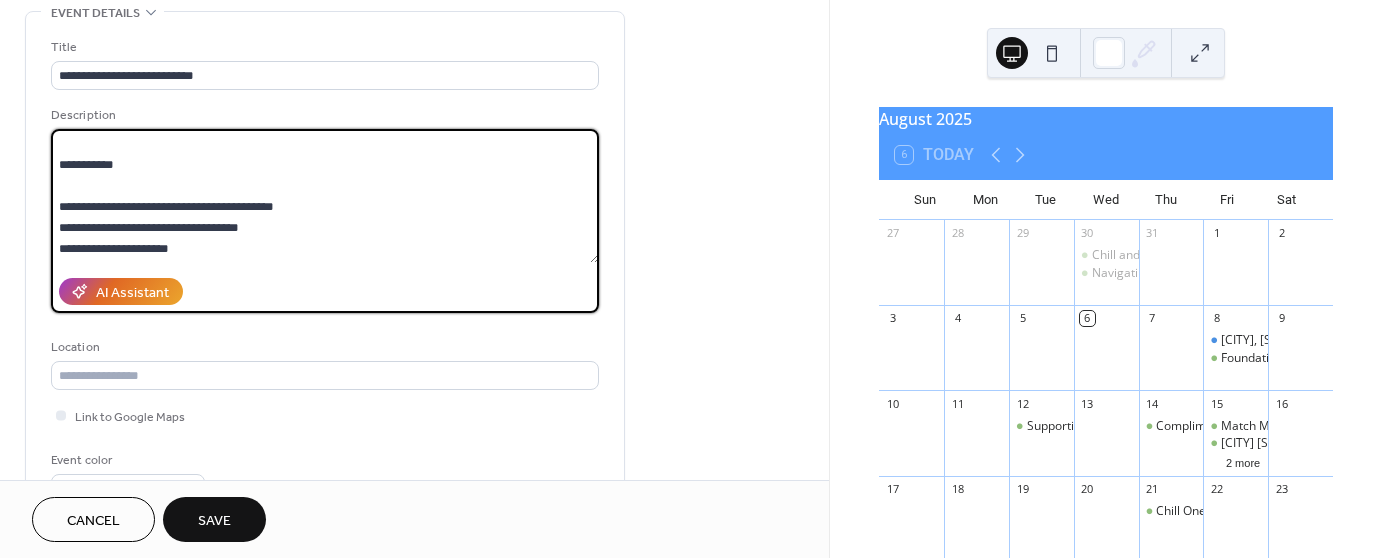 click on "**********" at bounding box center [325, 196] 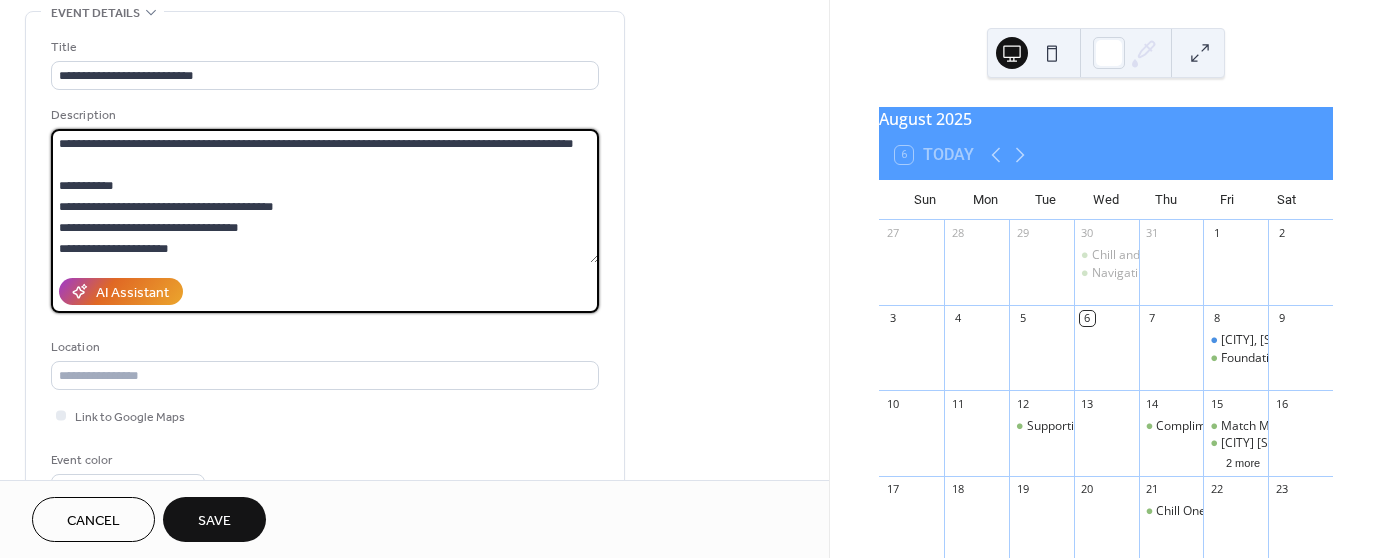 scroll, scrollTop: 188, scrollLeft: 0, axis: vertical 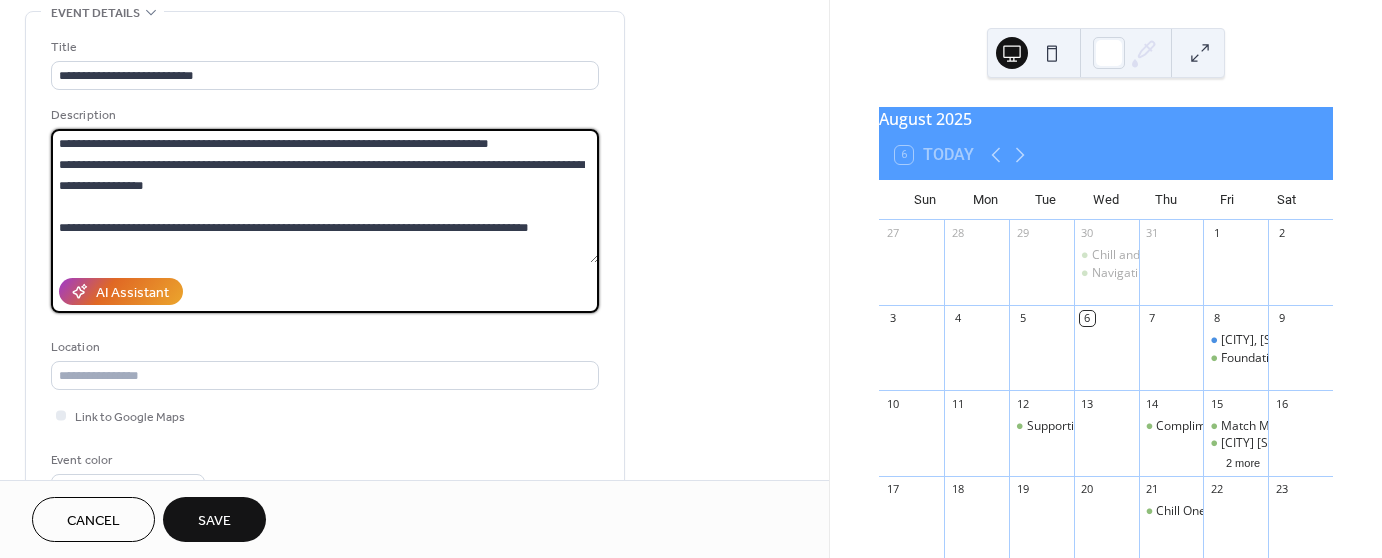 click on "**********" at bounding box center (325, 196) 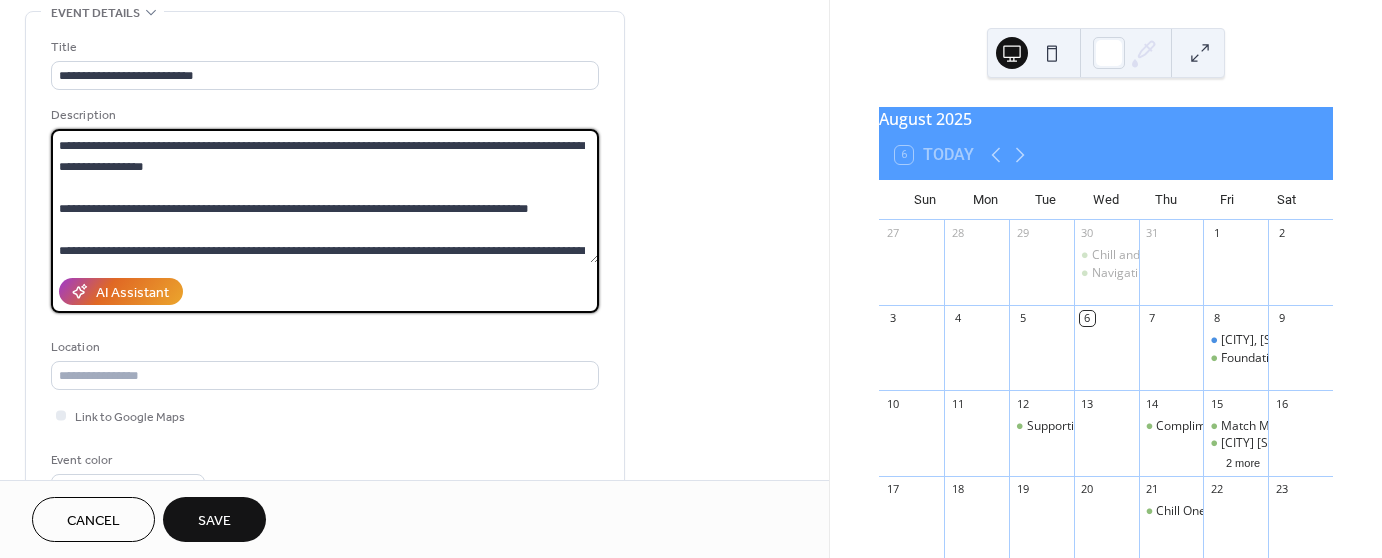 click on "**********" at bounding box center [325, 196] 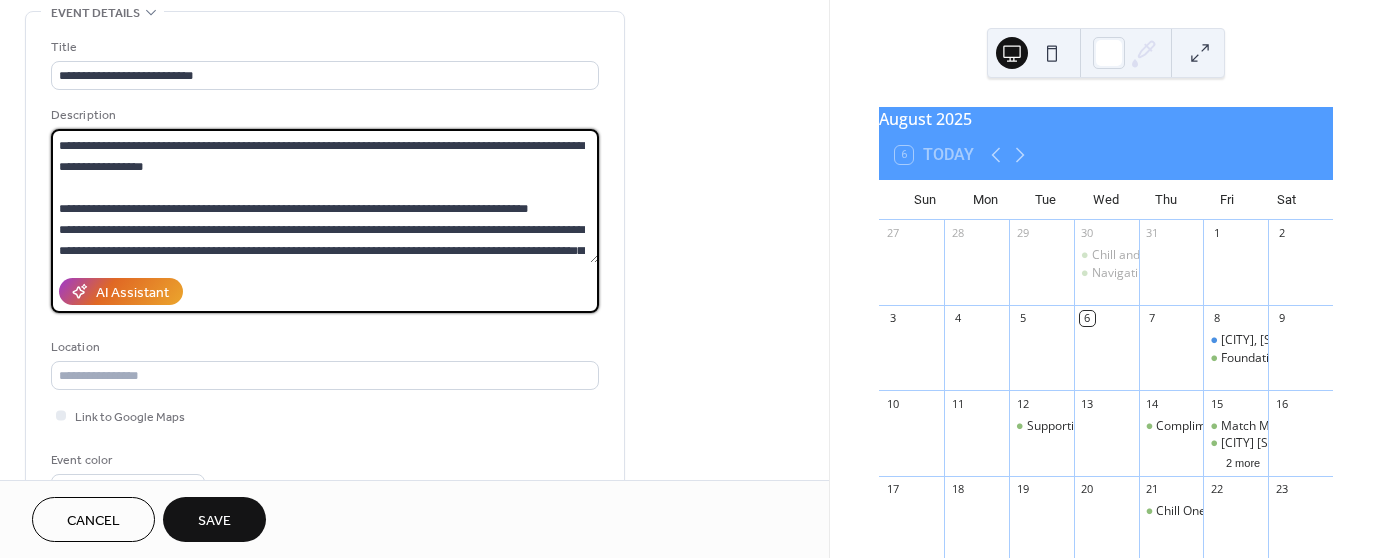 scroll, scrollTop: 0, scrollLeft: 0, axis: both 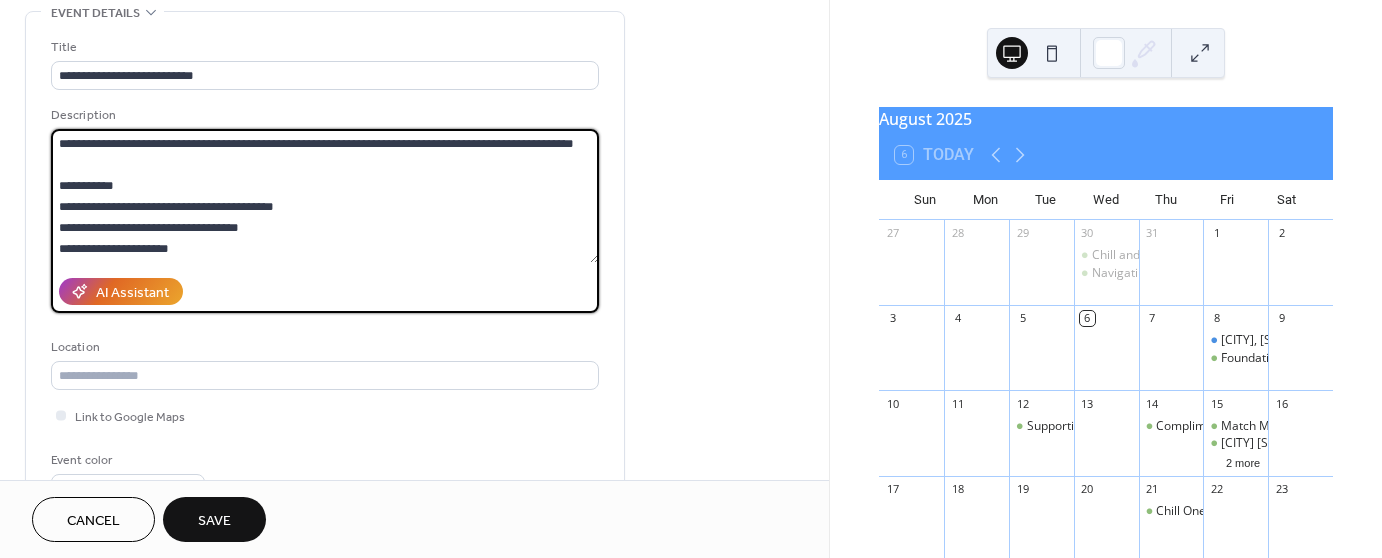 click on "**********" at bounding box center [325, 196] 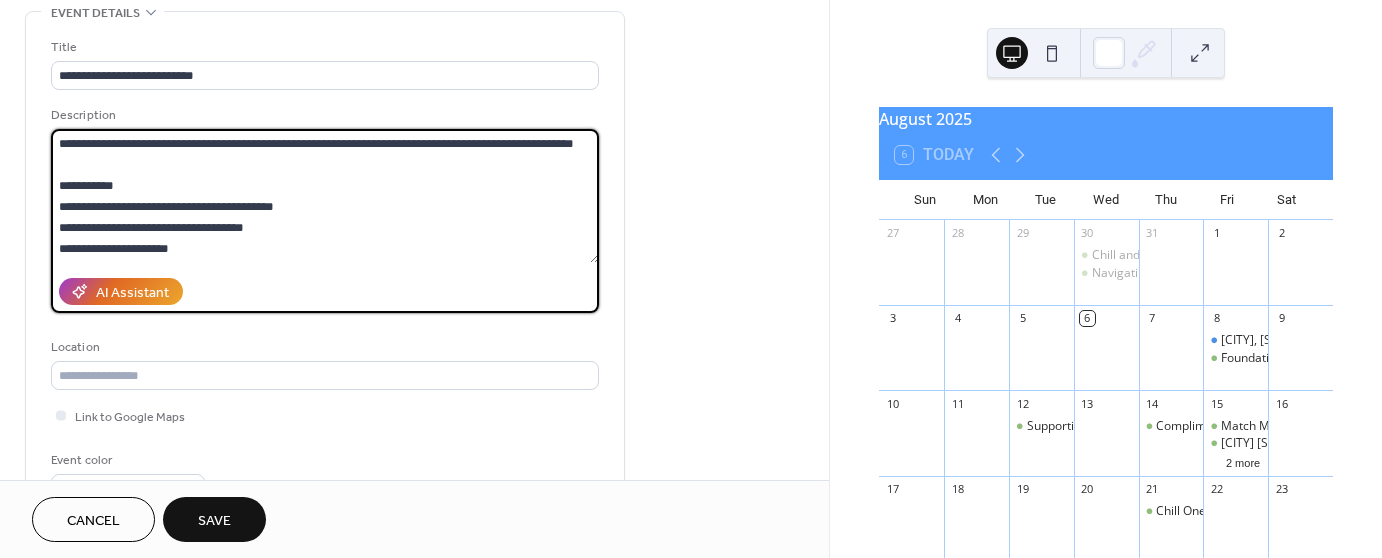 click on "**********" at bounding box center [325, 196] 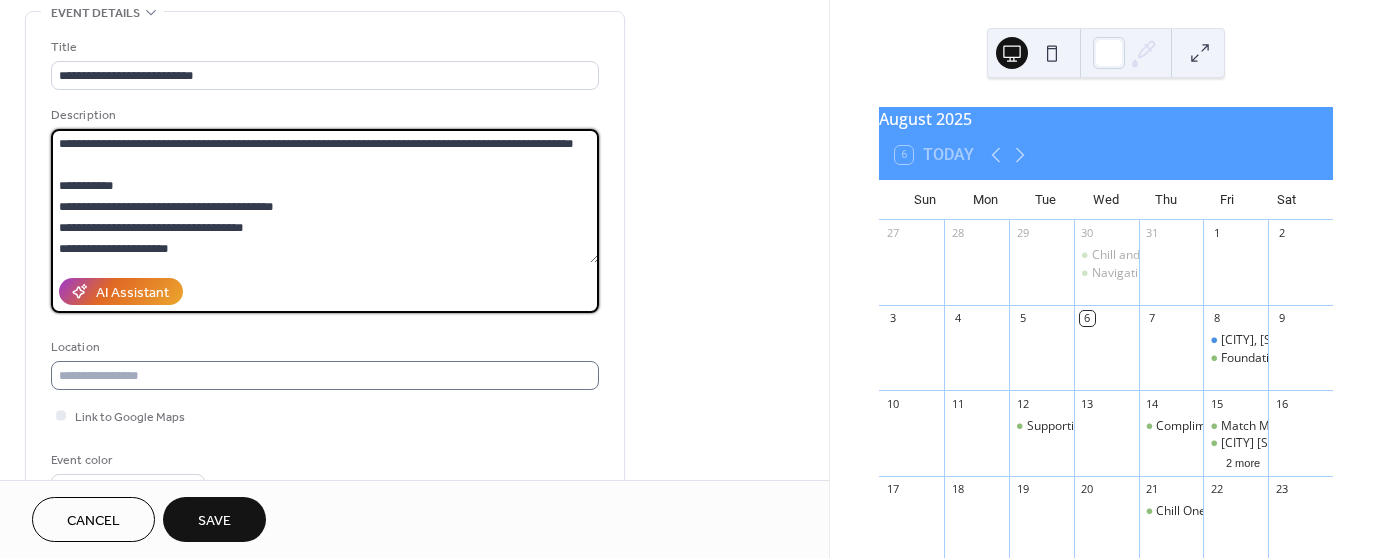 type on "**********" 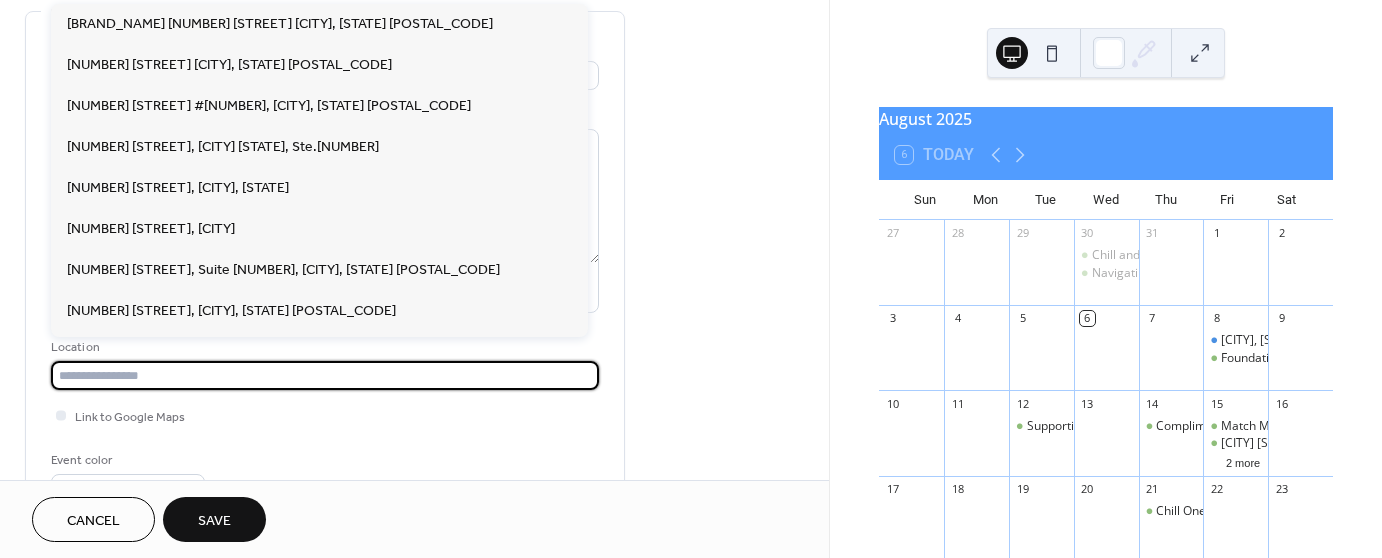 click at bounding box center [325, 375] 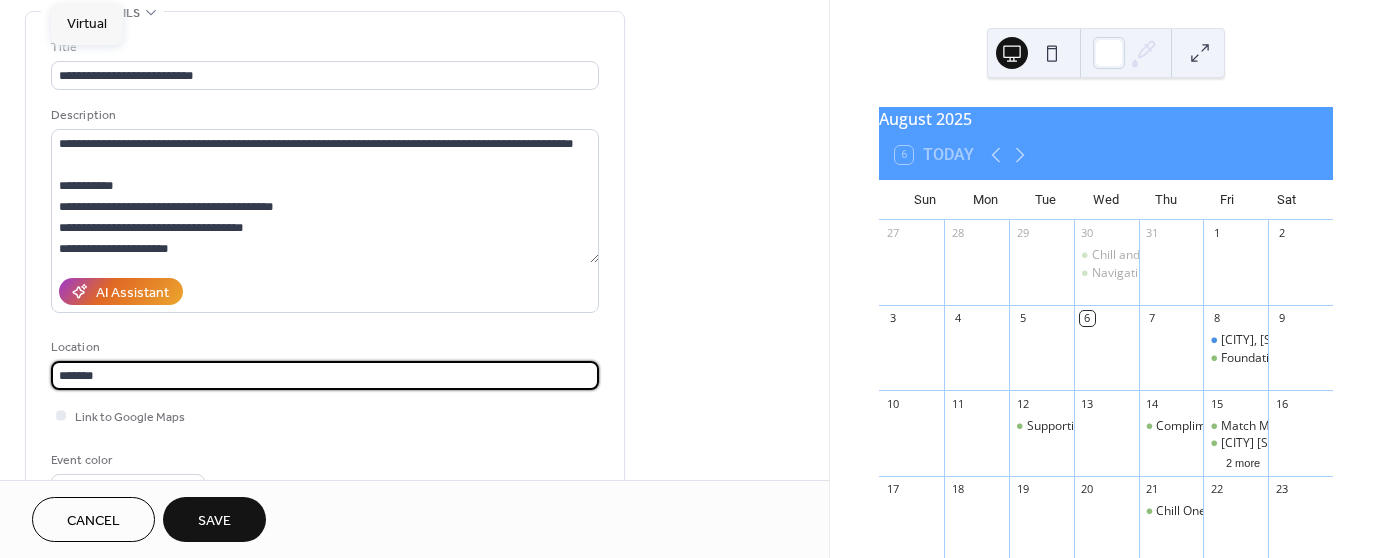 type on "*******" 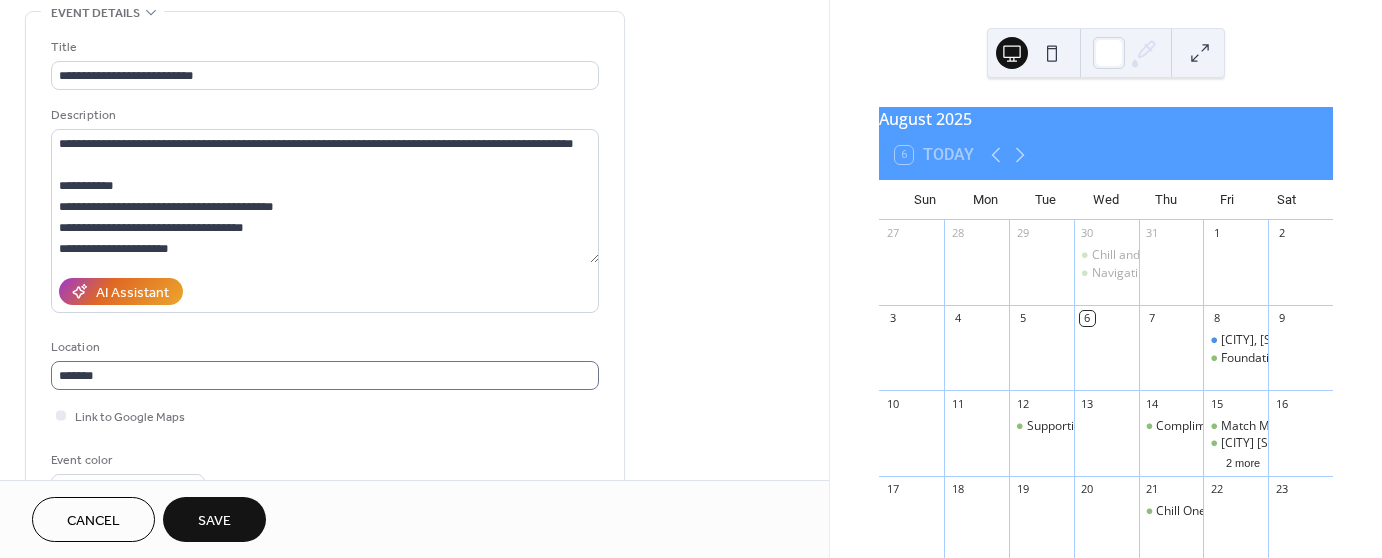 scroll, scrollTop: 1, scrollLeft: 0, axis: vertical 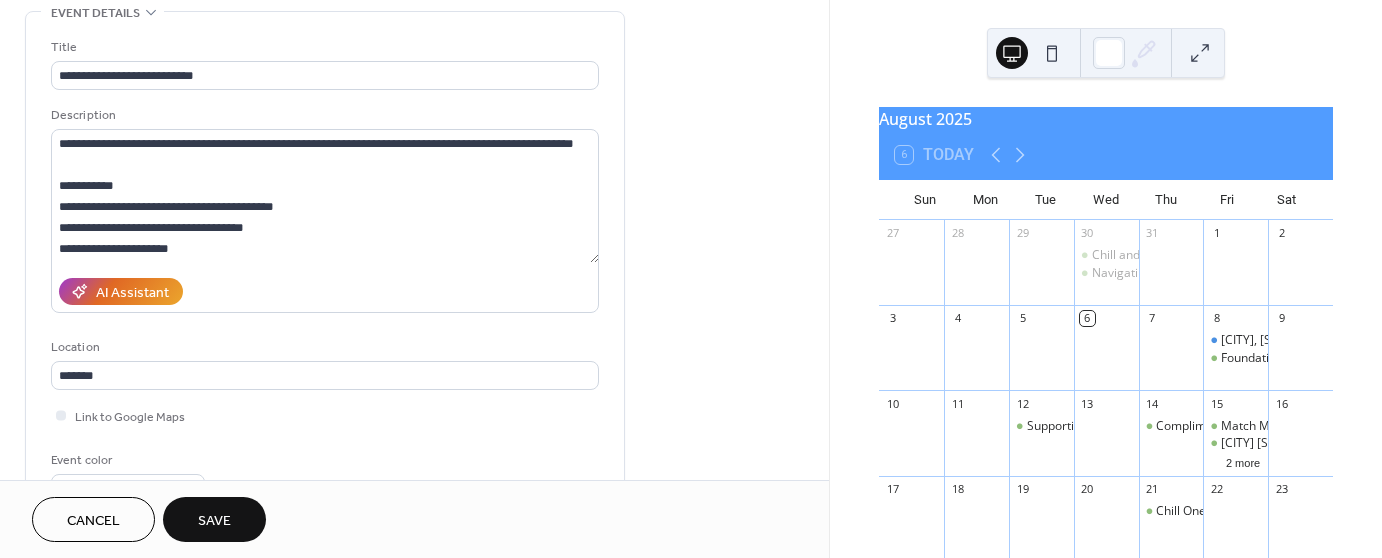 click on "Link to Google Maps" at bounding box center (325, 415) 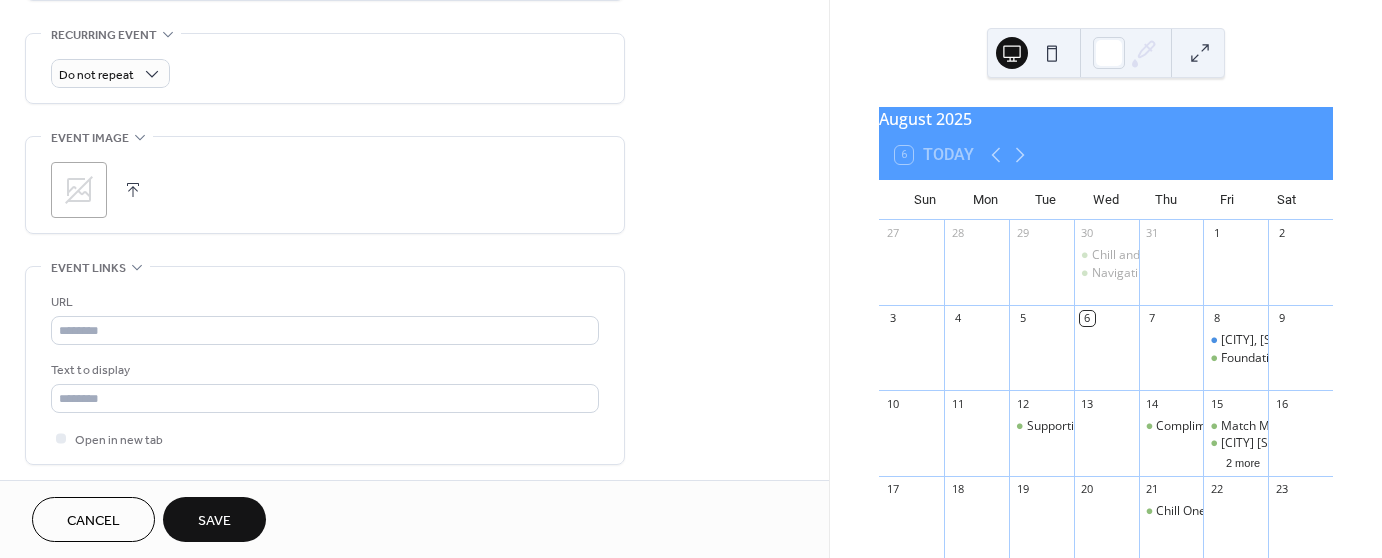 scroll, scrollTop: 900, scrollLeft: 0, axis: vertical 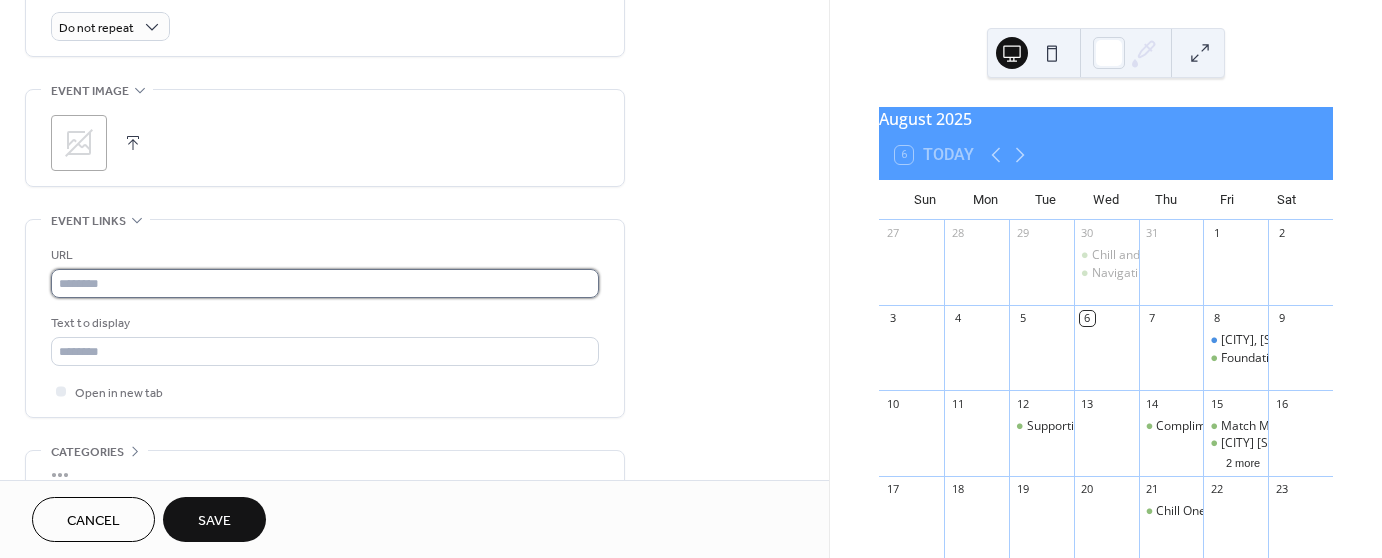 click at bounding box center [325, 283] 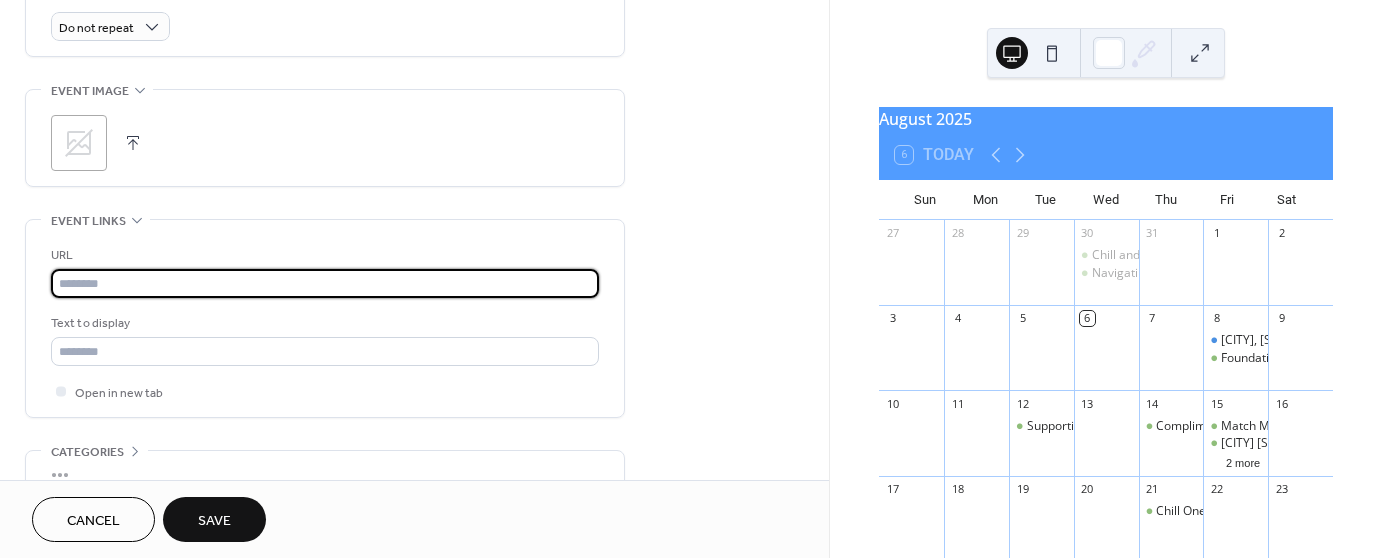 paste on "**********" 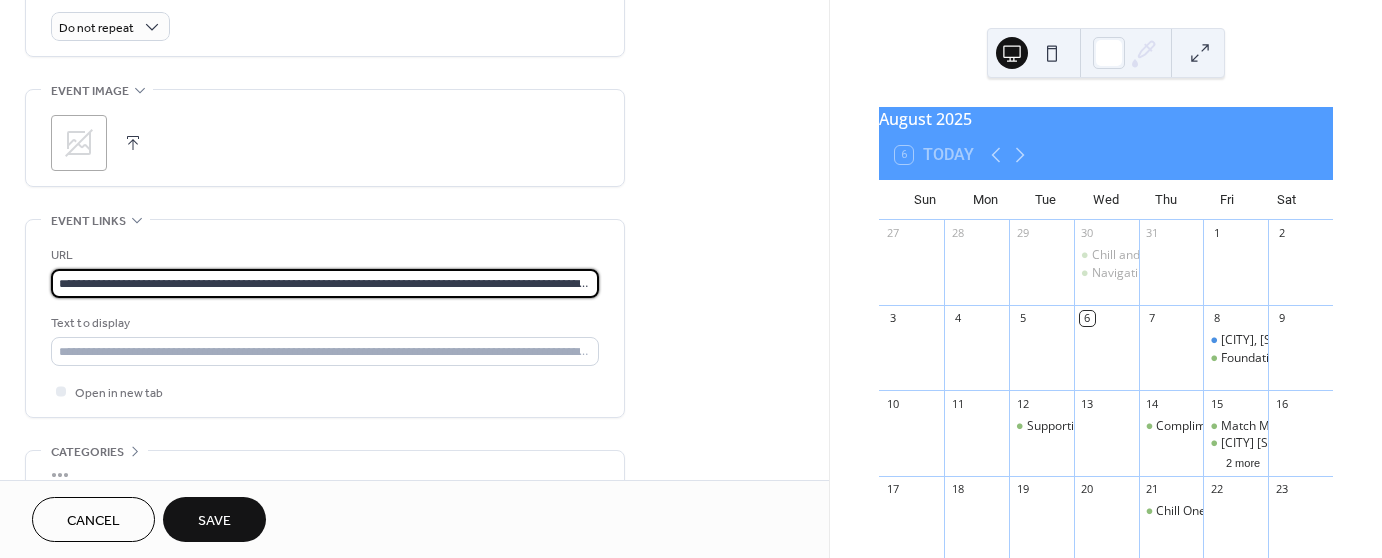 scroll, scrollTop: 0, scrollLeft: 155, axis: horizontal 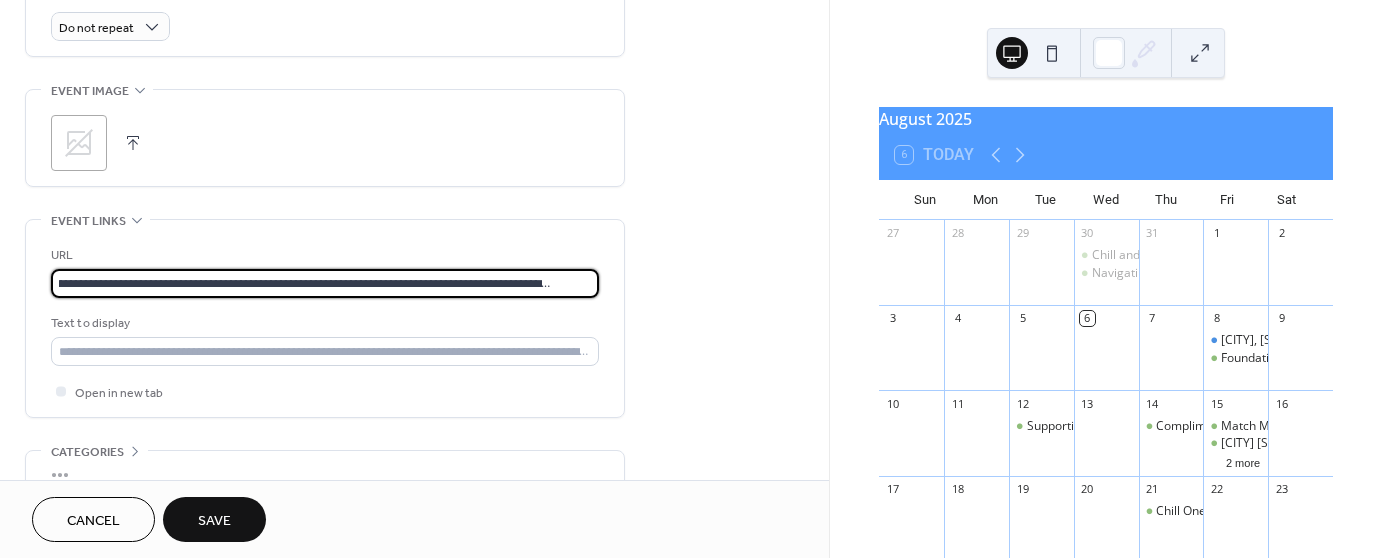 type on "**********" 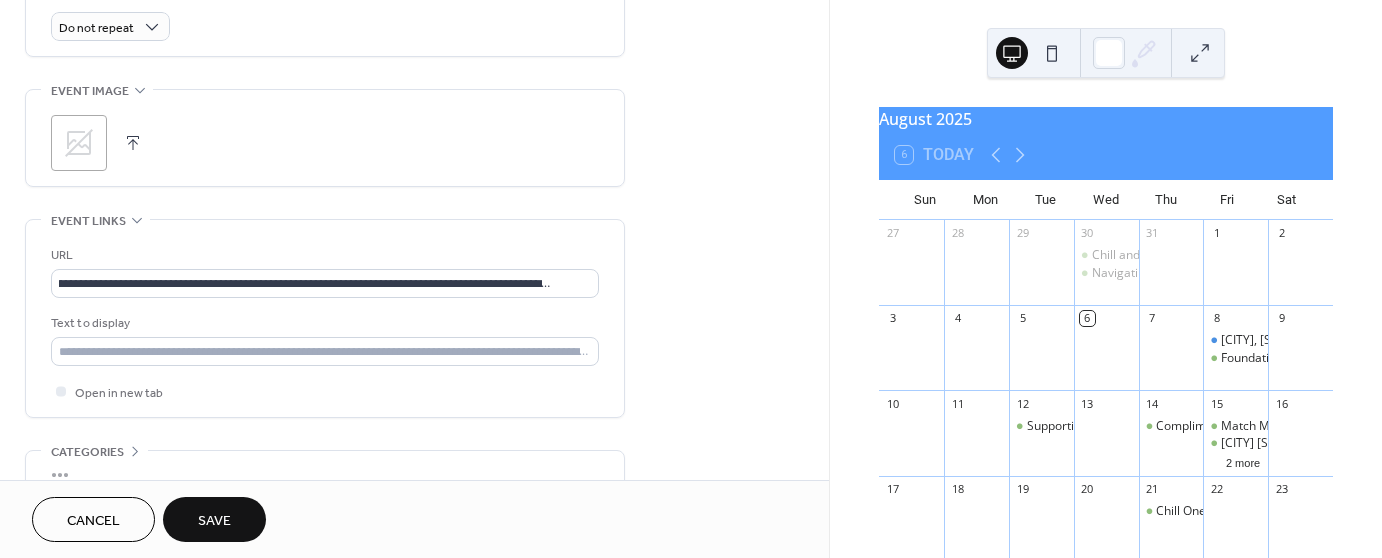 click on "Save" at bounding box center (214, 521) 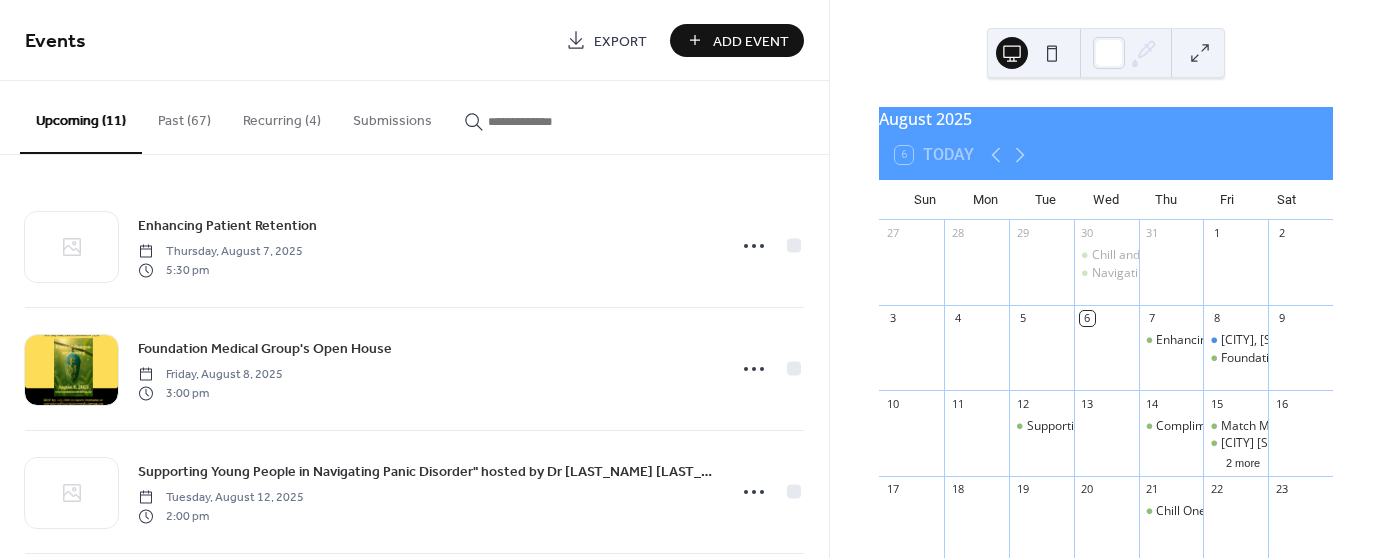 click on "[MONTH] [YEAR] 6 Today Sun Mon Tue Wed Thu Fri Sat 27 28 29 30 Chill and Fill Navigating the Battlefield at Home CE Event 31 1 2 3 4 5 6 Enhancing Patient Retention 8 [CITY], [STATE] PLA Networking Luncheon Foundation Medical Group's Open House 9 10 11 12 Supporting Young People in Navigating Panic Disorder" hosted by Dr [LAST_NAME] [LAST_NAME] on [MONTH] [DAY]th at [TIME]. She will discuss the difference between panic disorder and other anxiety challenges, what causes panic attacks and how/why the cycle continues, and offer practical tools for caregivers to utilize in their daily life. The sign up link is on the brochure attached as well as through the QR code! If registrants are unable to attend live, they will receive the recording. 13 14 Complimentary CE Dinner & Networking Event 15 Match Mixer [CITY] [STATE] PLA Networking Luncheon 2 more 16 17 18 19 20 21 Chill One Scoop at a Time 22 23 24 25 26 27 28 29 [CITY], [STATE] PLA Networking Luncheon 30 31 1 2 3 4 5 6" at bounding box center [1106, 279] 